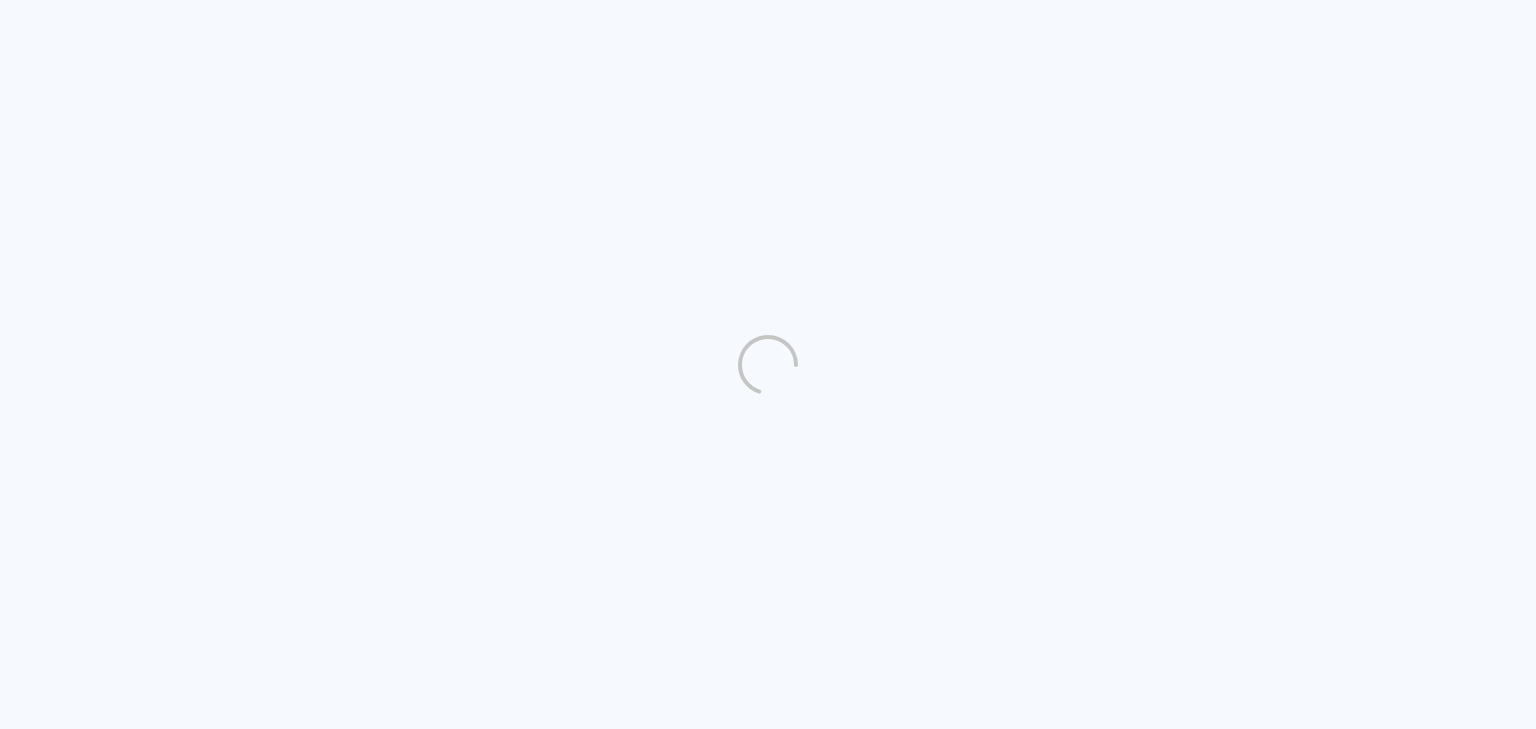 scroll, scrollTop: 0, scrollLeft: 0, axis: both 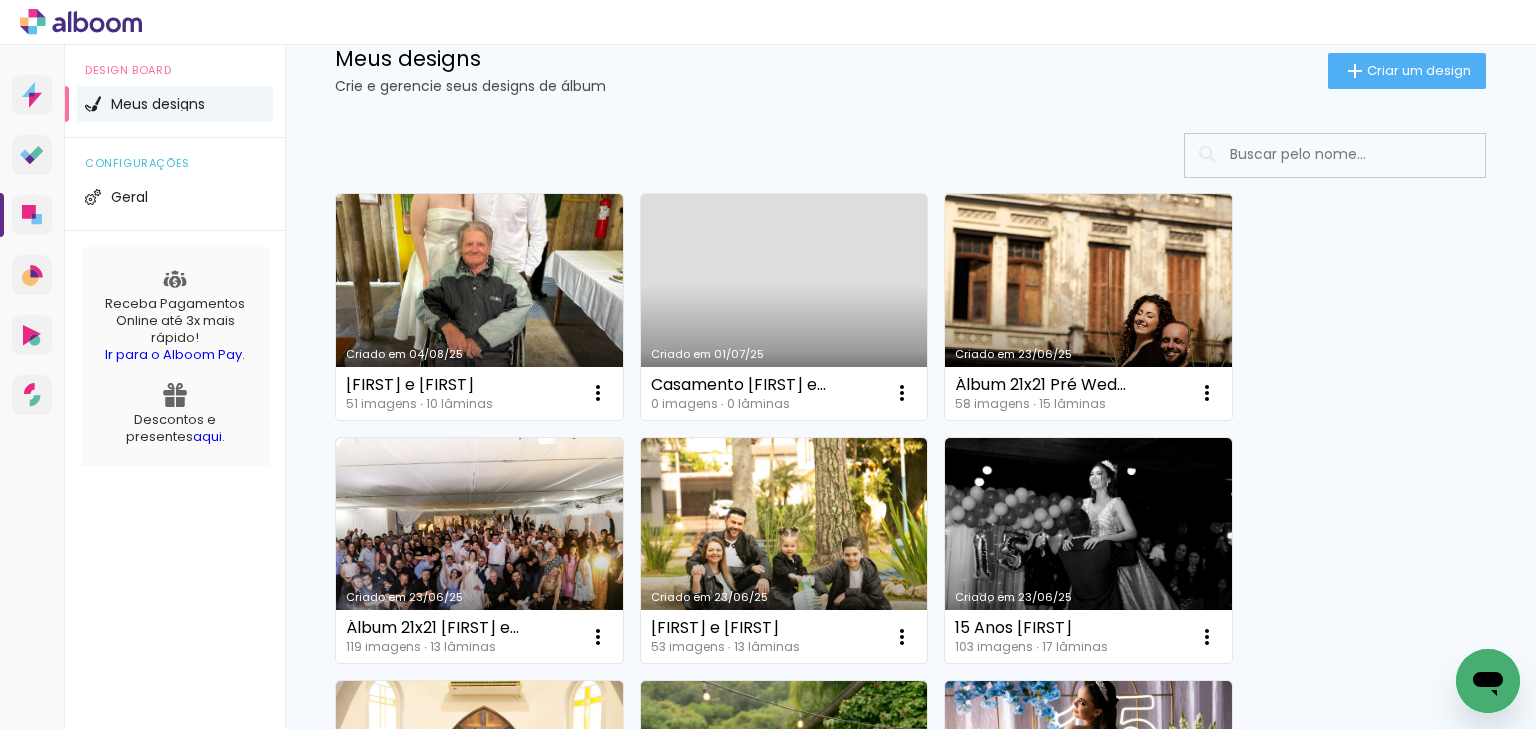 click on "Criado em 04/08/25" at bounding box center [479, 307] 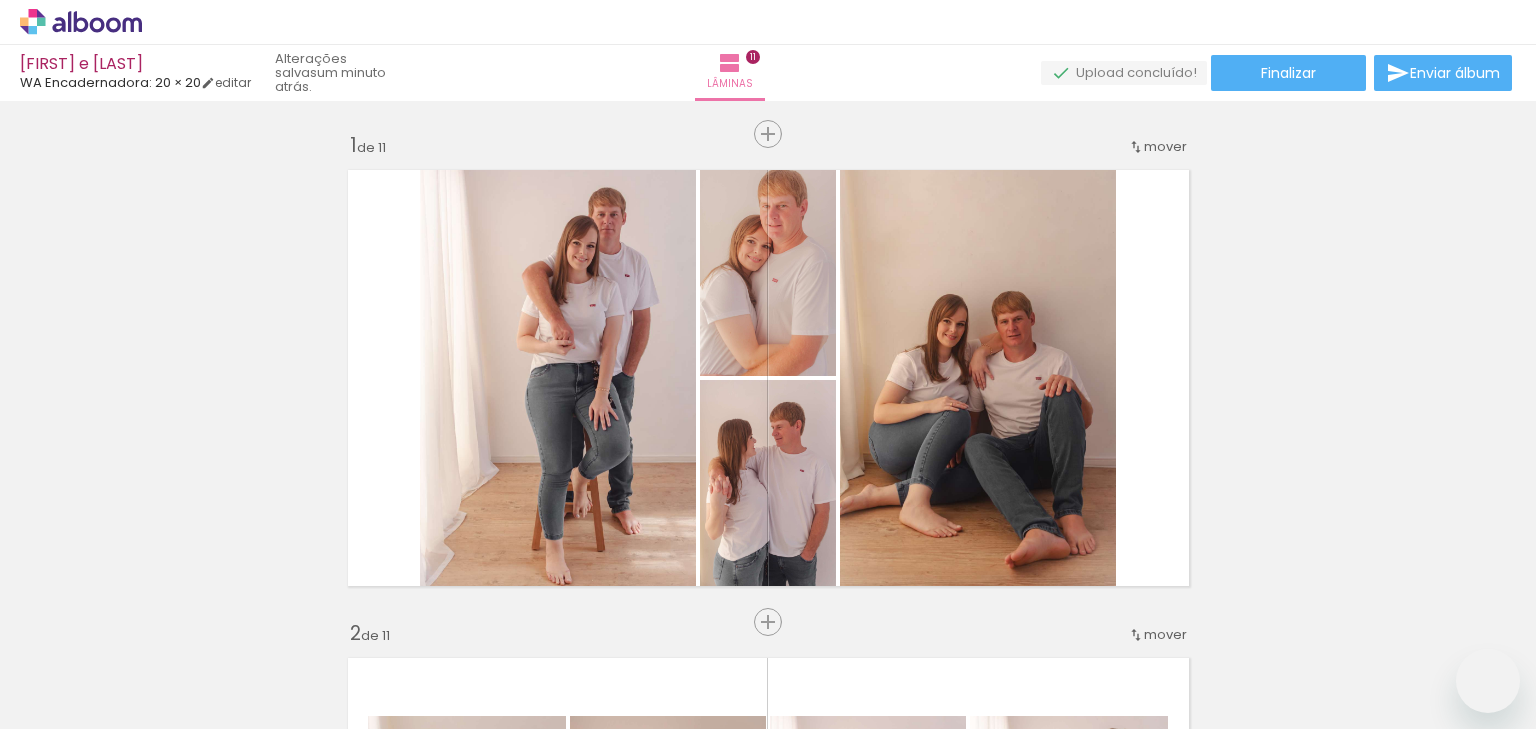 scroll, scrollTop: 0, scrollLeft: 0, axis: both 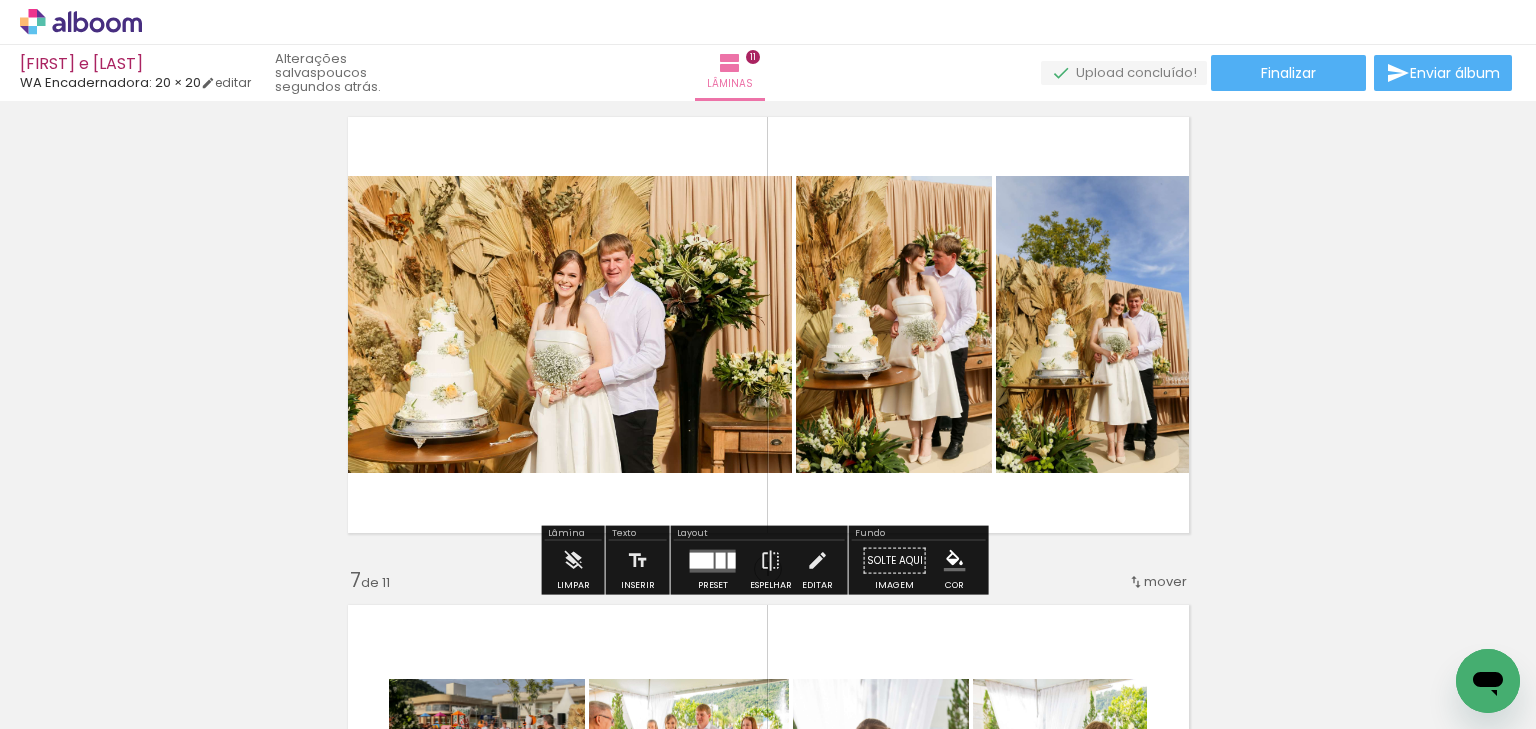 click on "Confirmar Cancelar" at bounding box center (0, 0) 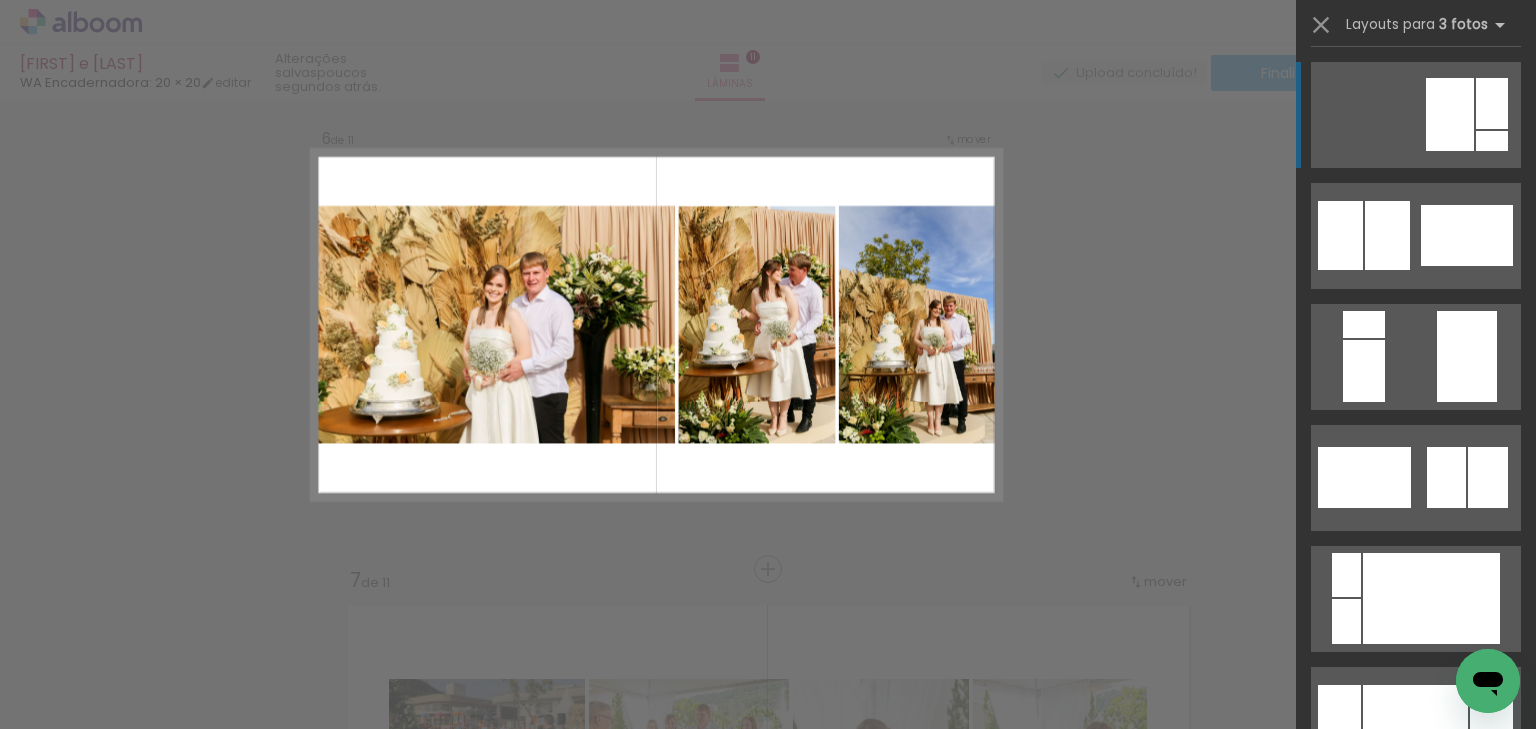 scroll, scrollTop: 242, scrollLeft: 0, axis: vertical 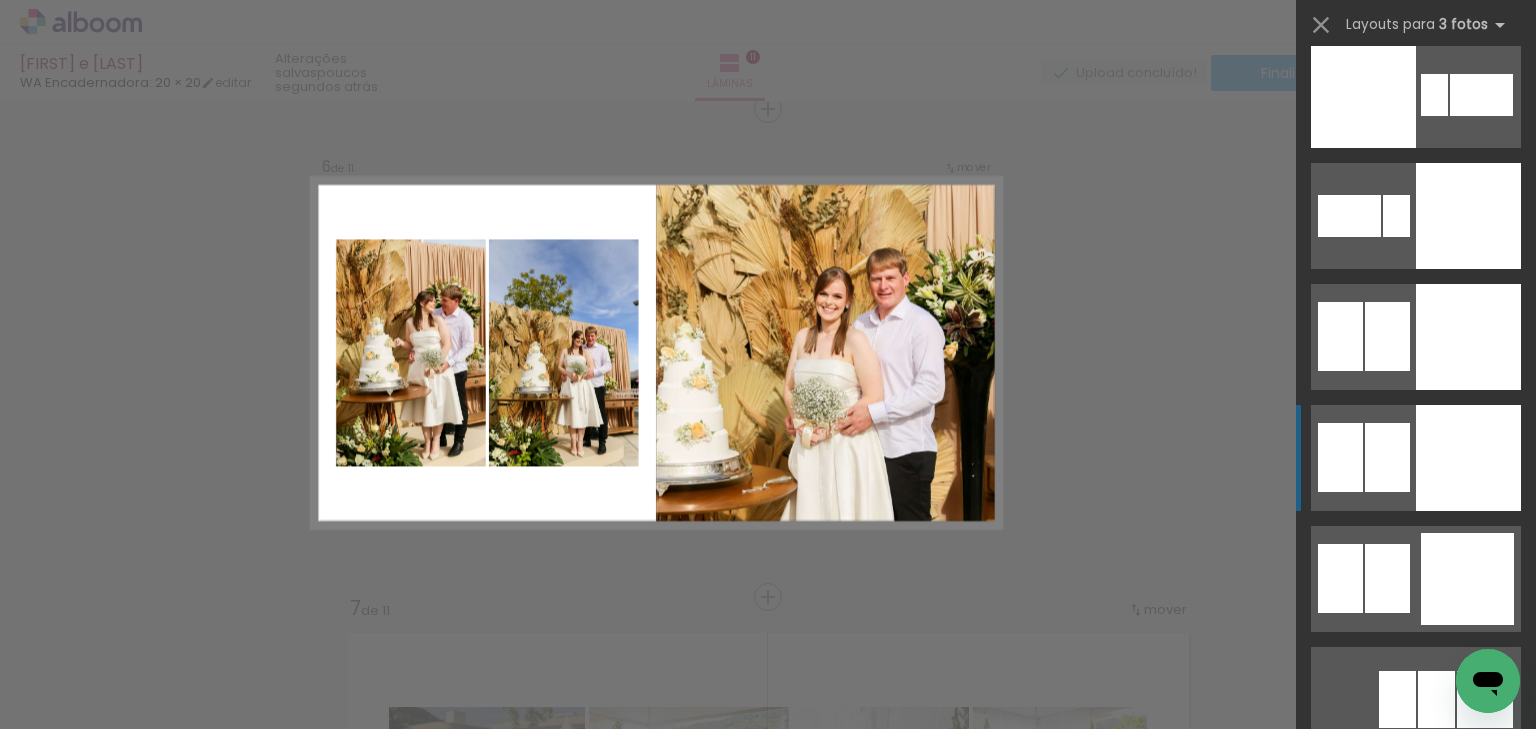 click at bounding box center [1416, -147] 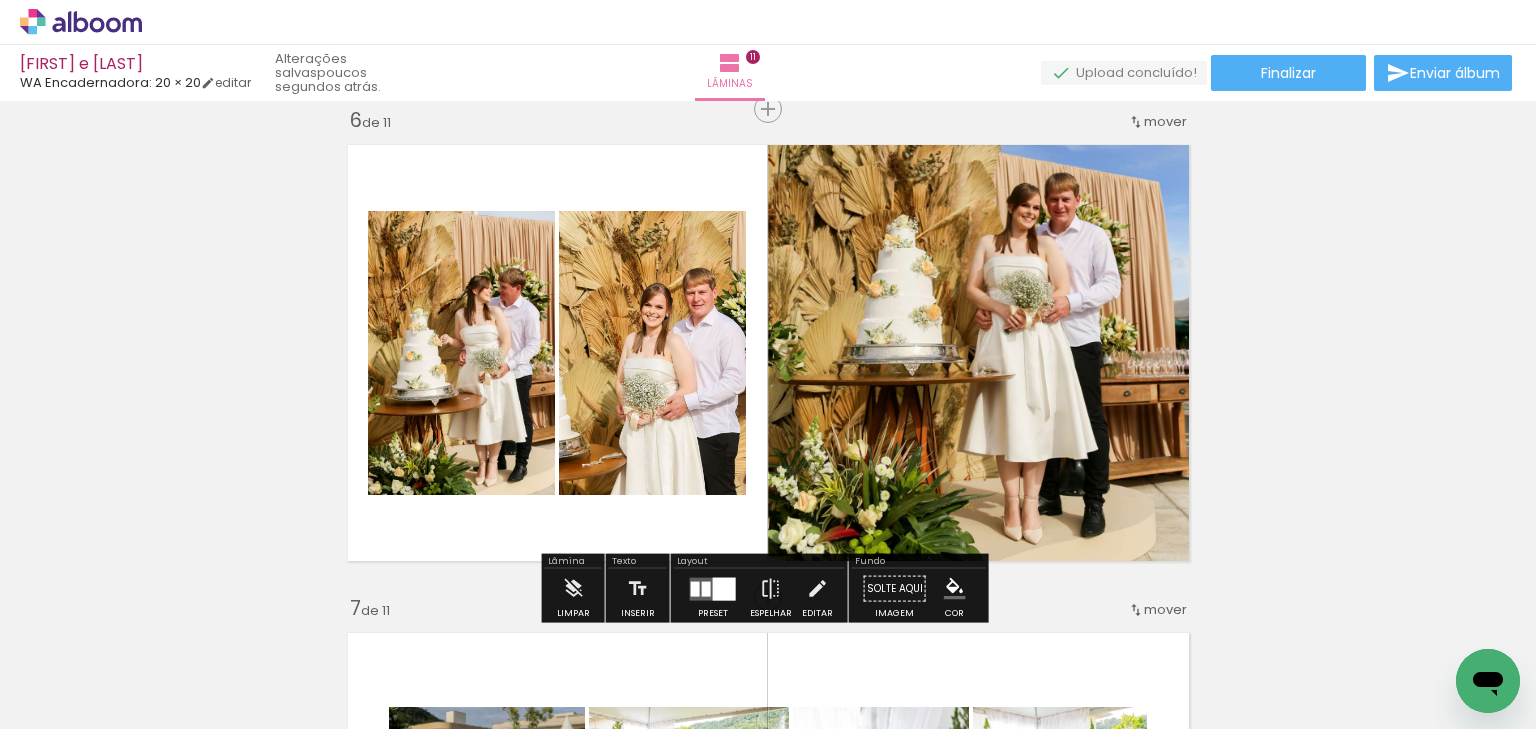 click on "Confirmar Cancelar" at bounding box center [0, 0] 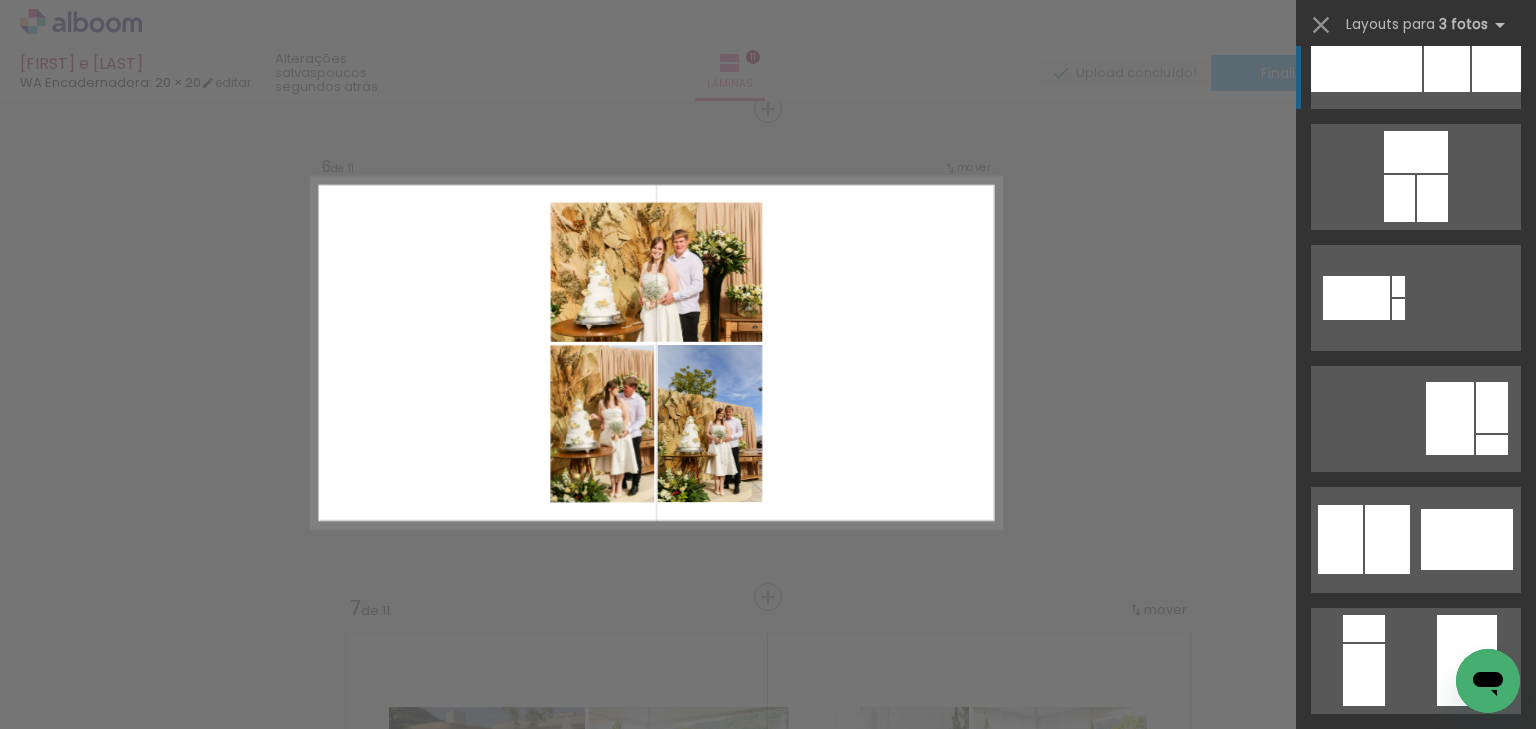 scroll, scrollTop: 0, scrollLeft: 0, axis: both 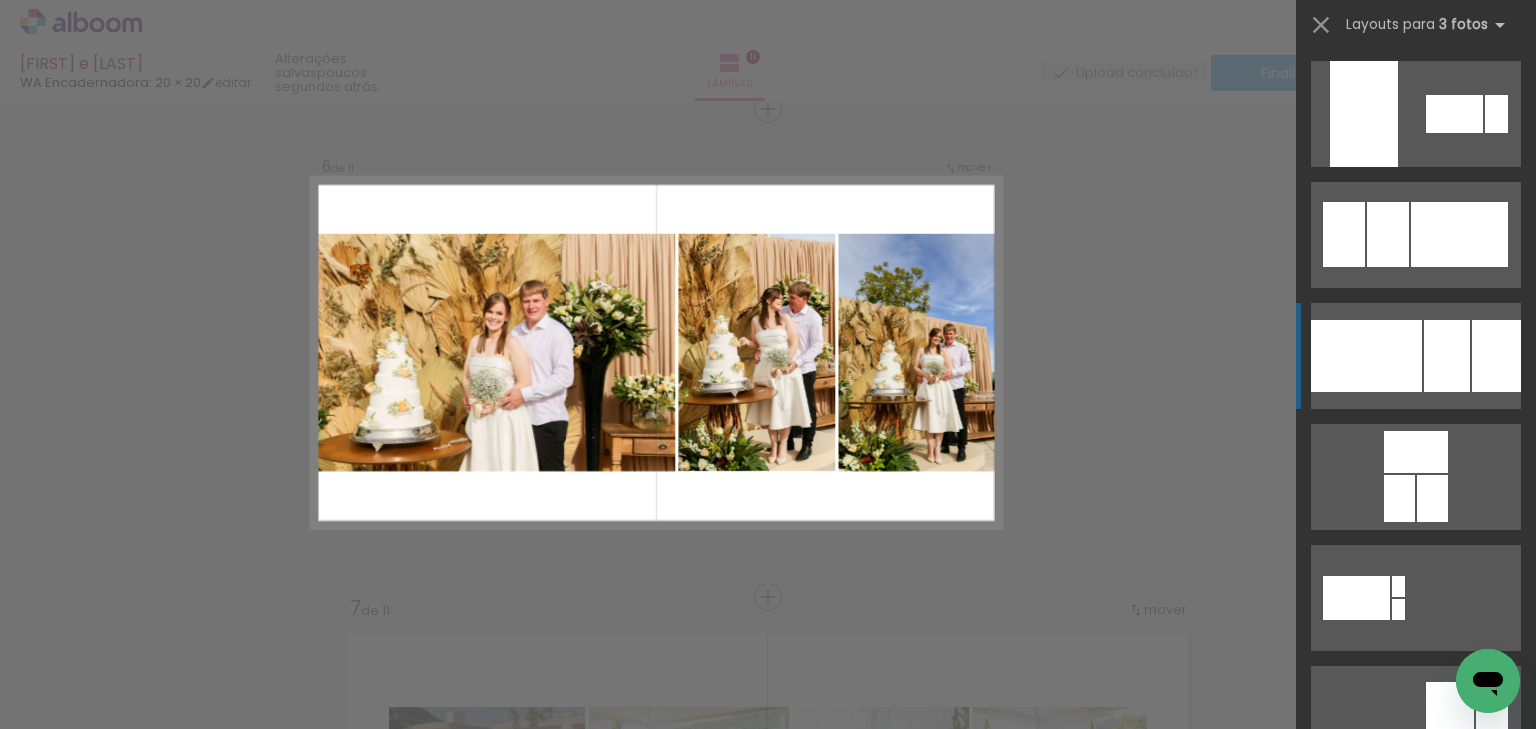 click at bounding box center (1366, 356) 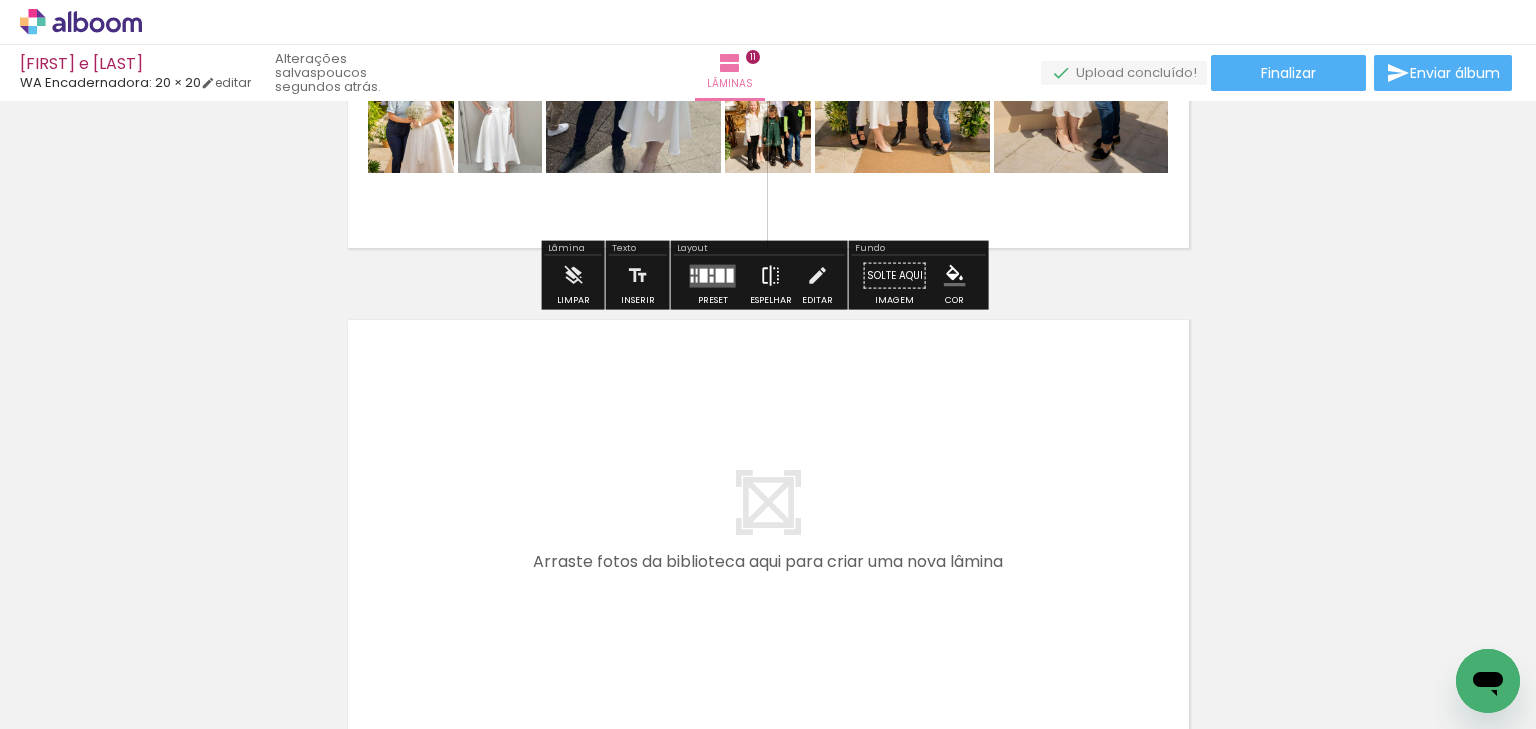 scroll, scrollTop: 5223, scrollLeft: 0, axis: vertical 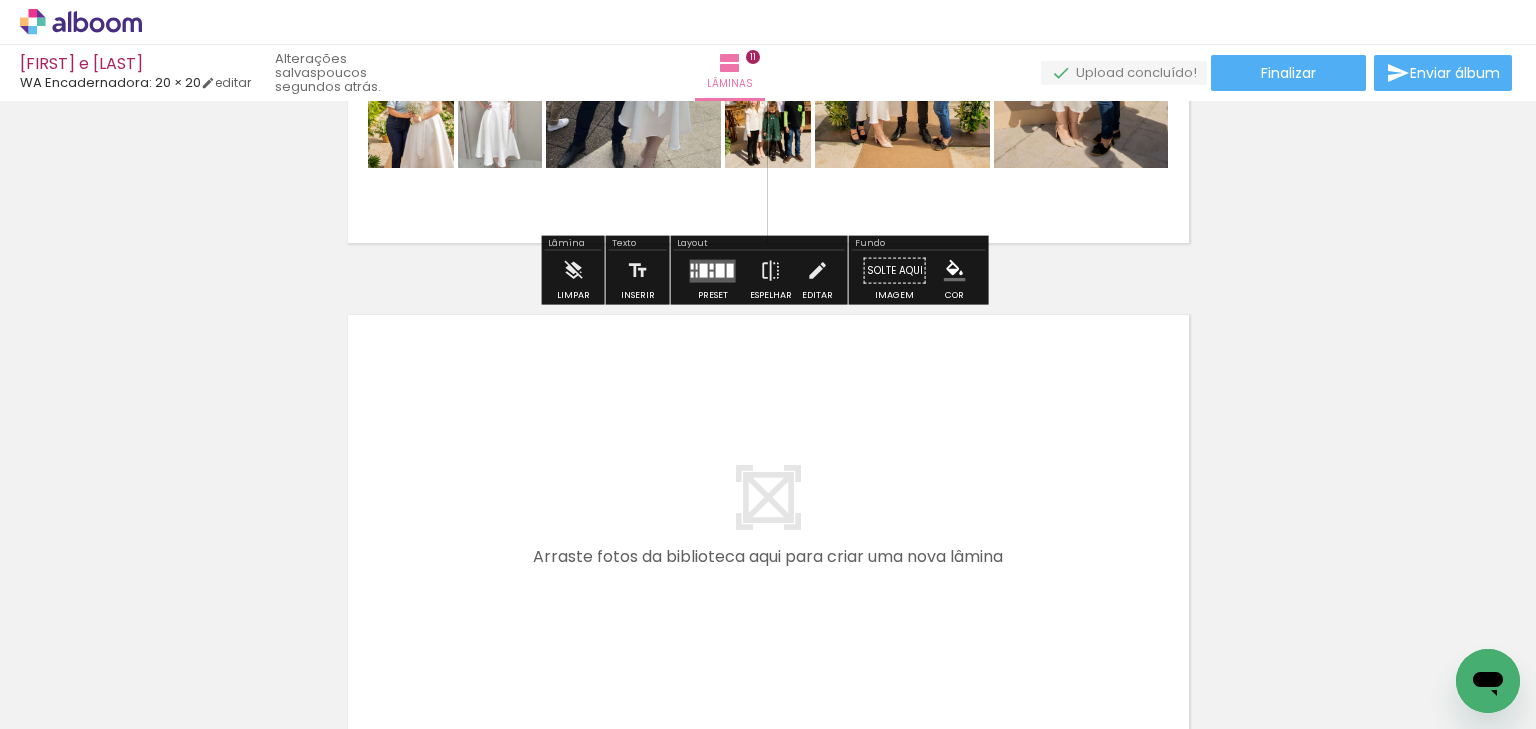 click on "Confirmar Cancelar" at bounding box center (0, 0) 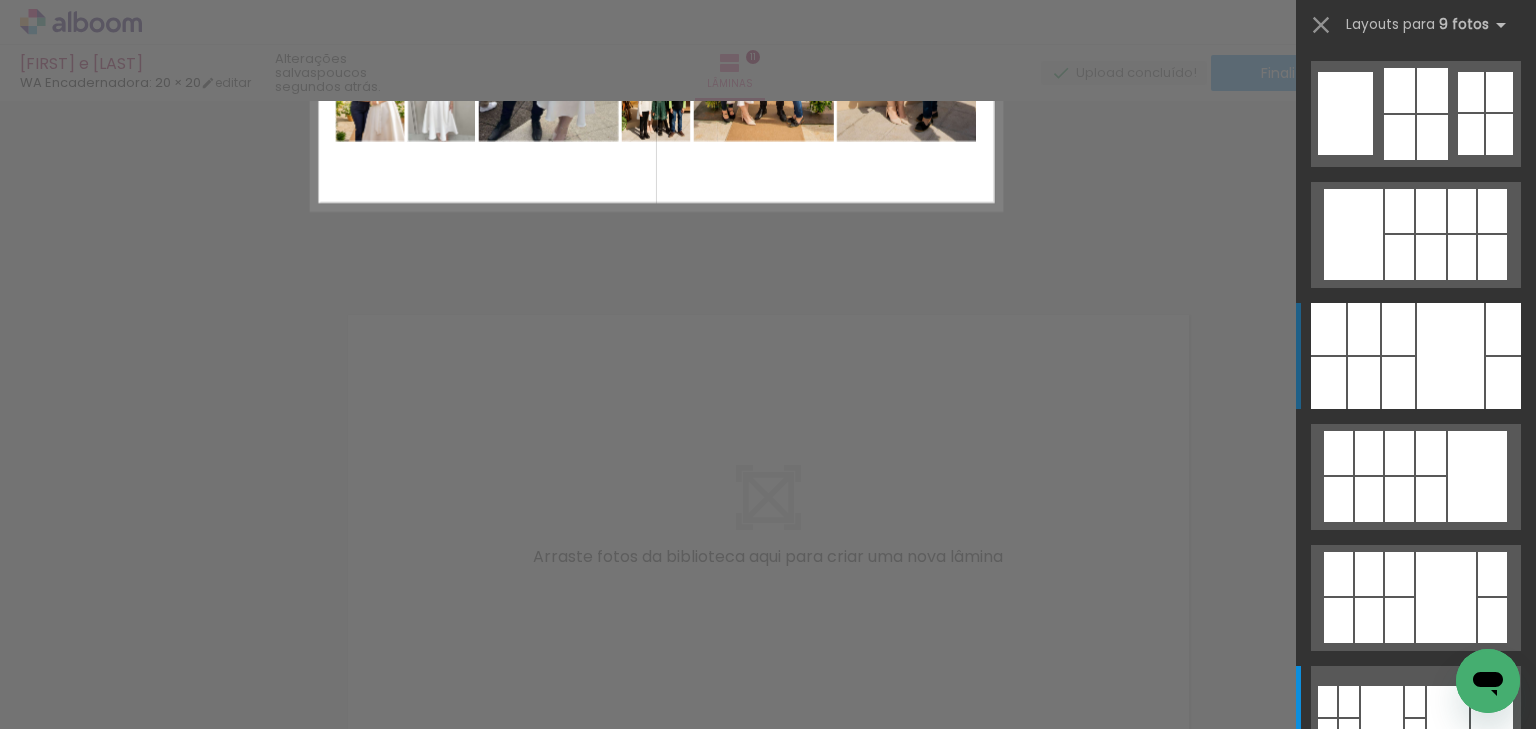 scroll, scrollTop: 604, scrollLeft: 0, axis: vertical 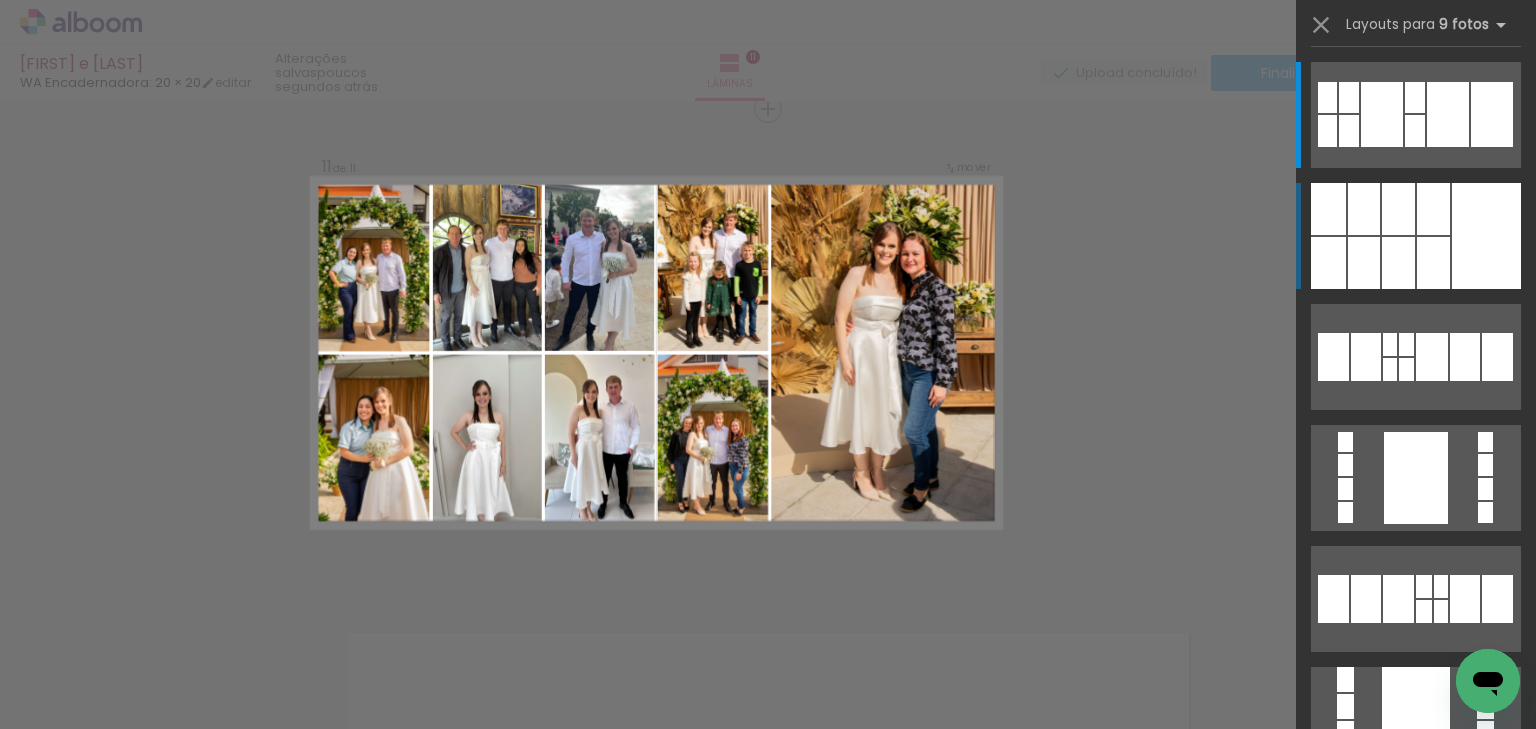click at bounding box center [1416, 349] 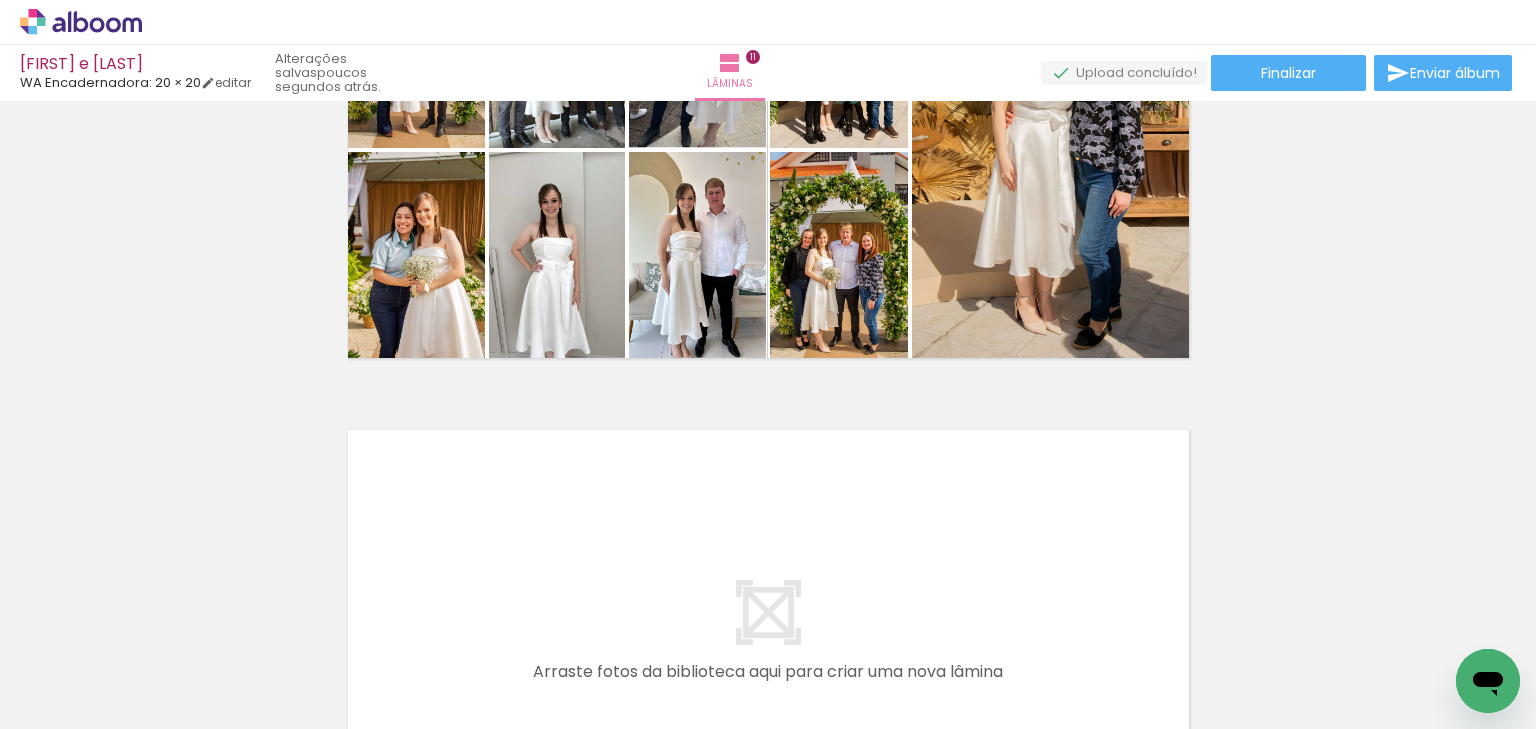 scroll, scrollTop: 5111, scrollLeft: 0, axis: vertical 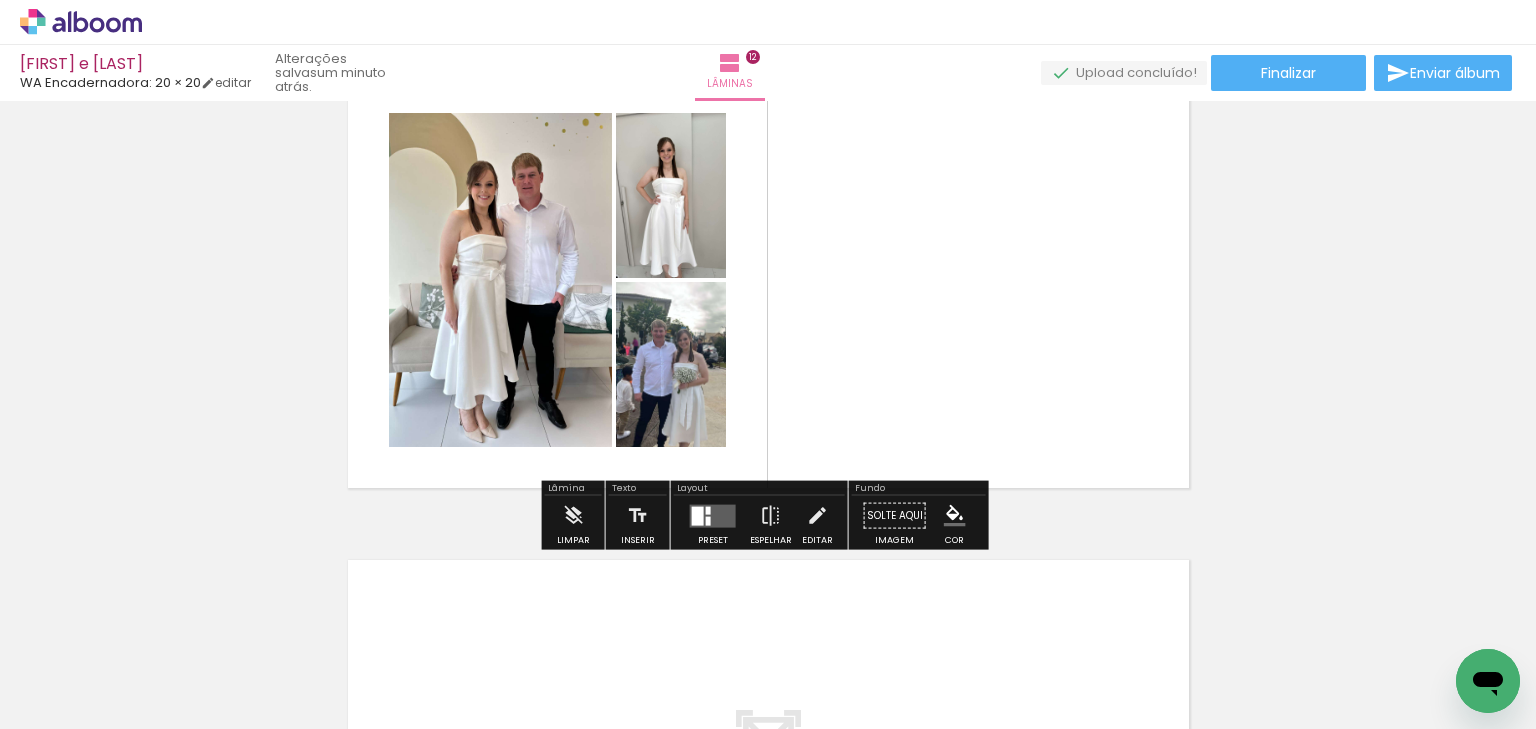 click on "Confirmar Cancelar" at bounding box center (0, 0) 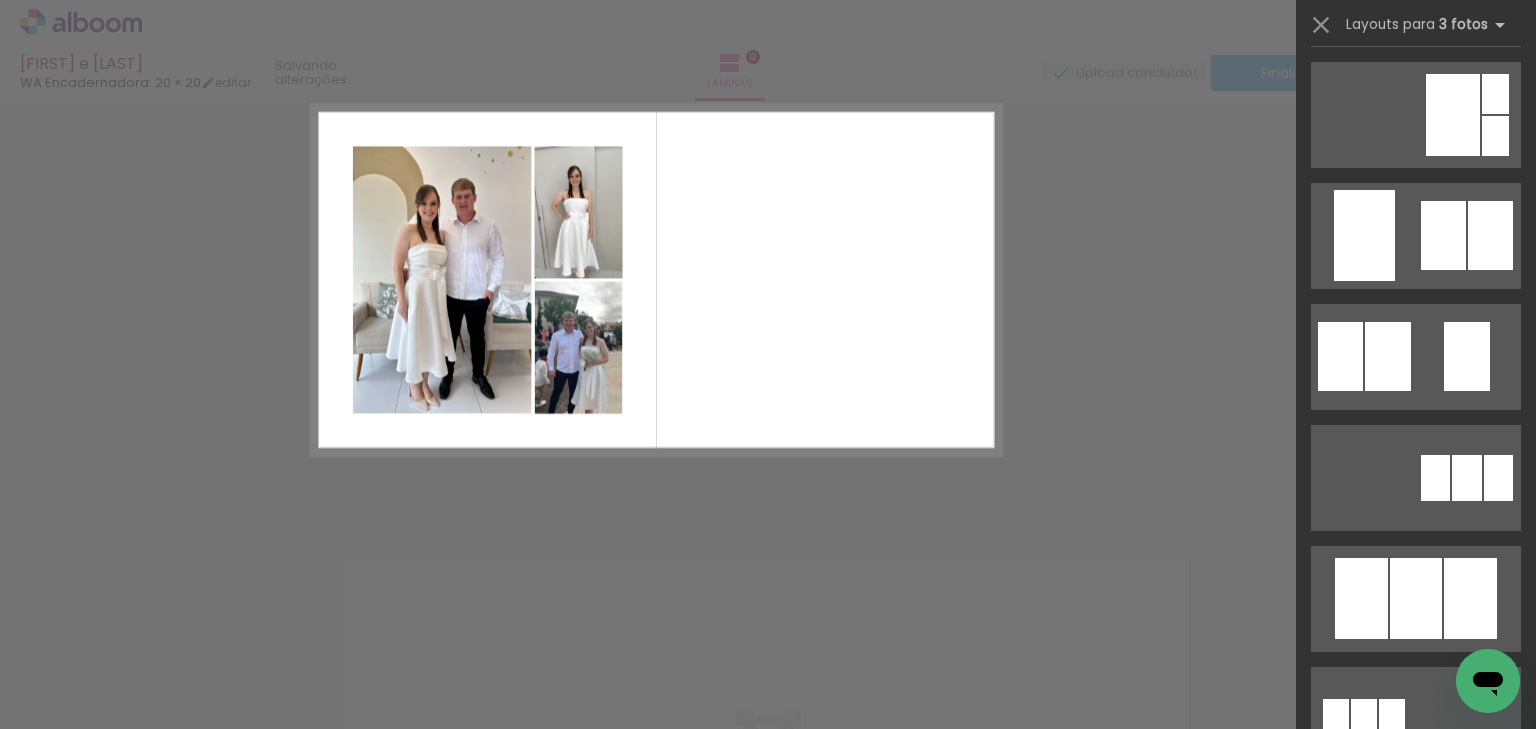 scroll, scrollTop: 0, scrollLeft: 0, axis: both 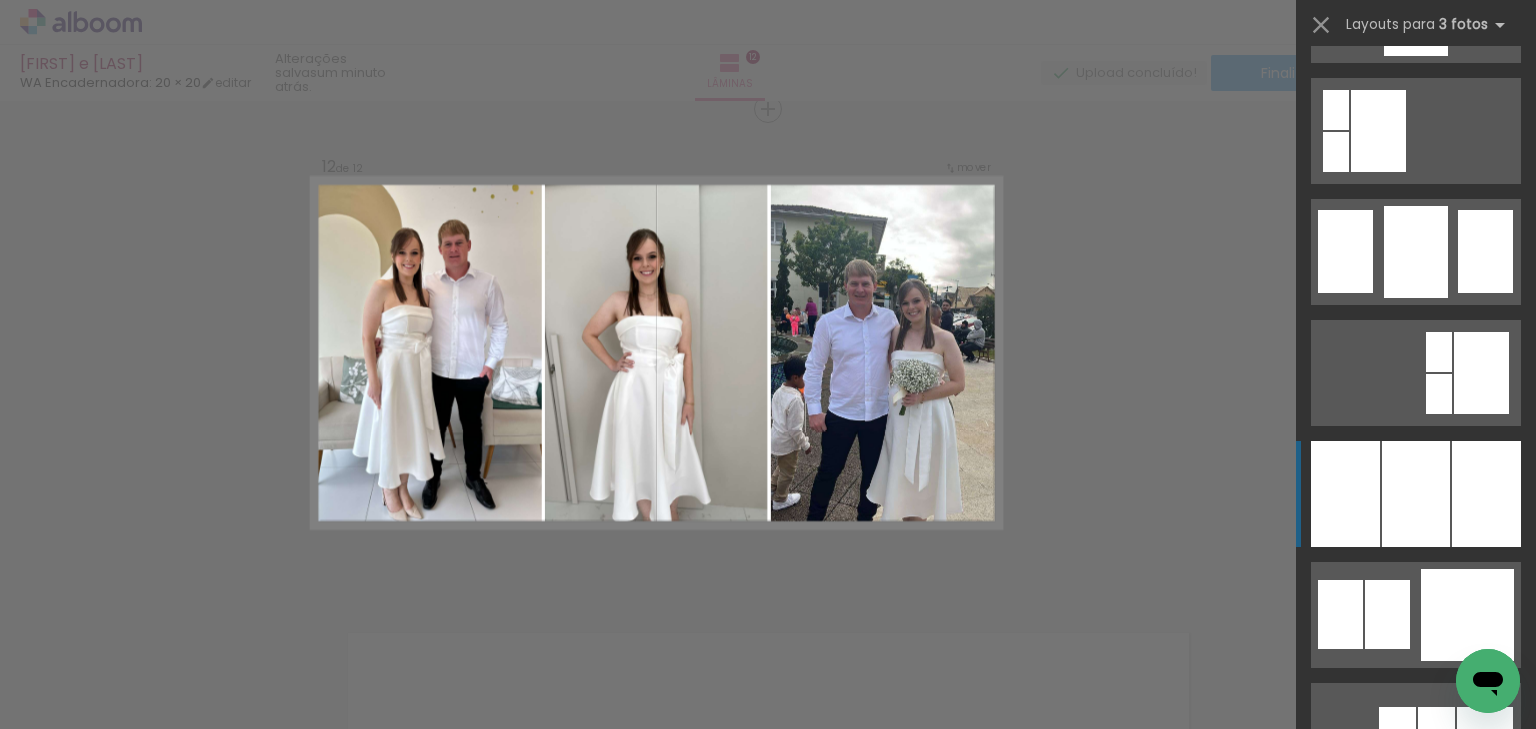 click at bounding box center (1416, 494) 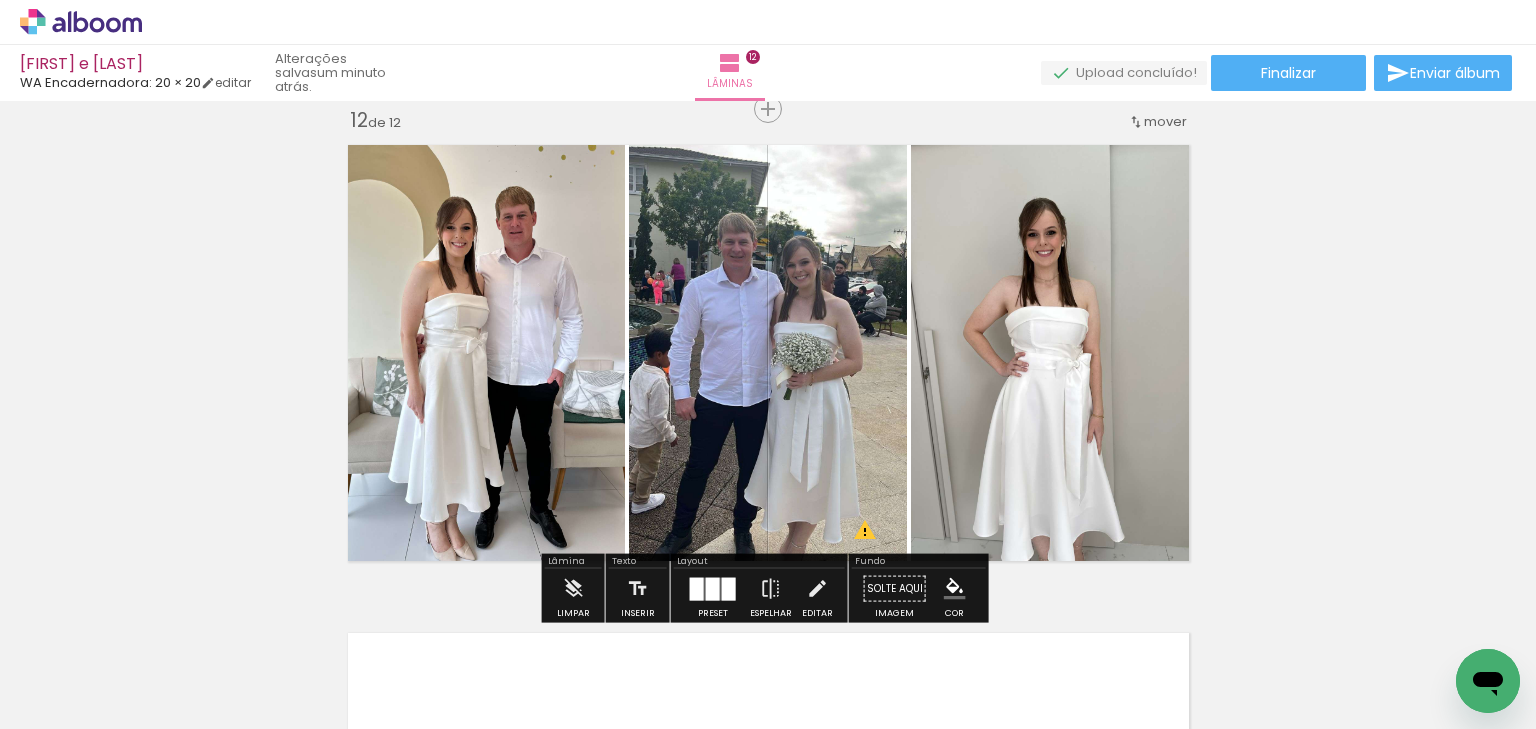 click on "Inserir lâmina 1  de 12  Inserir lâmina 2  de 12  Inserir lâmina 3  de 12  Inserir lâmina 4  de 12  Inserir lâmina 5  de 12  Inserir lâmina 6  de 12  Inserir lâmina 7  de 12  Inserir lâmina 8  de 12  Inserir lâmina 9  de 12  Inserir lâmina 10  de 12  Inserir lâmina 11  de 12  Inserir lâmina 12  de 12 O Designbox precisará aumentar a sua imagem em 169% para exportar para impressão." at bounding box center [768, -2113] 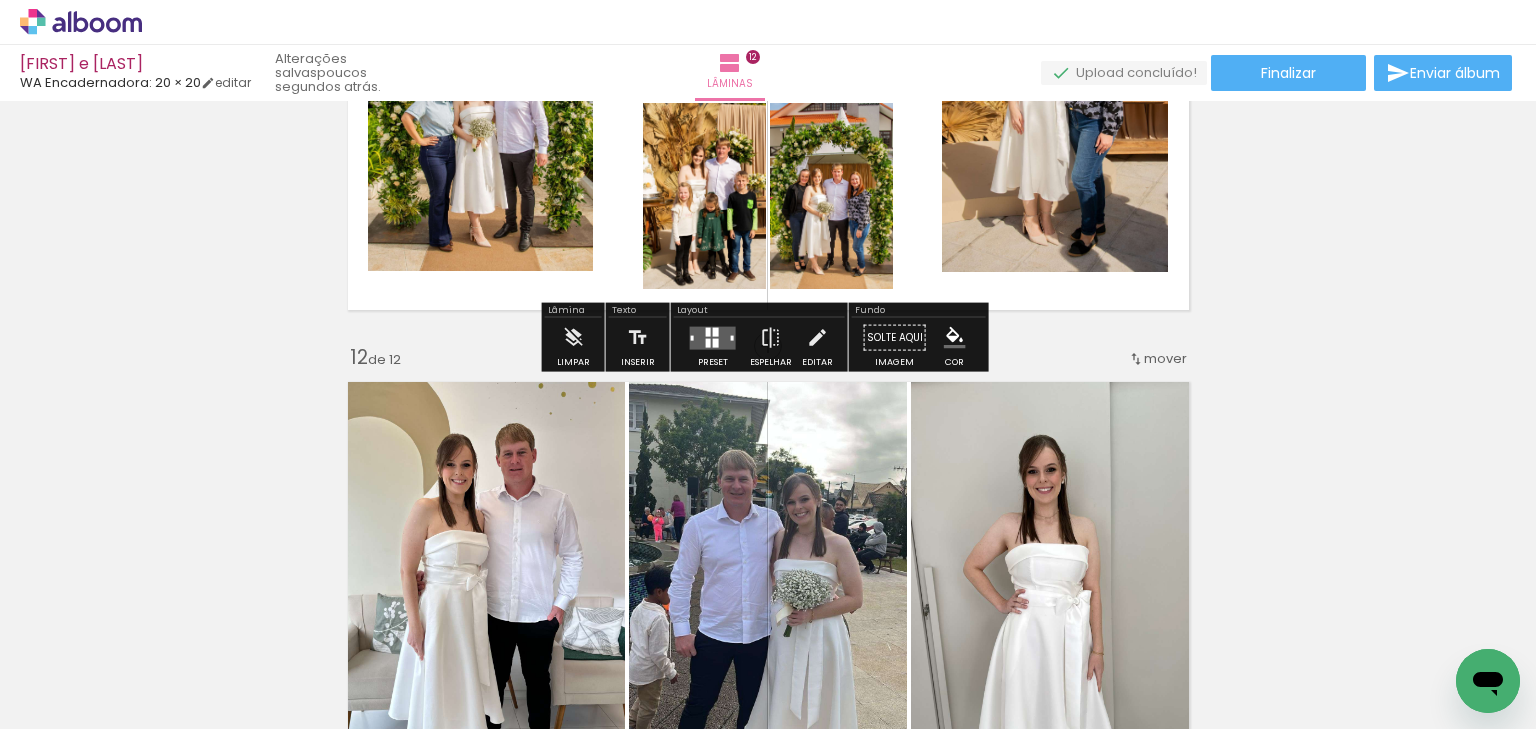 scroll, scrollTop: 5161, scrollLeft: 0, axis: vertical 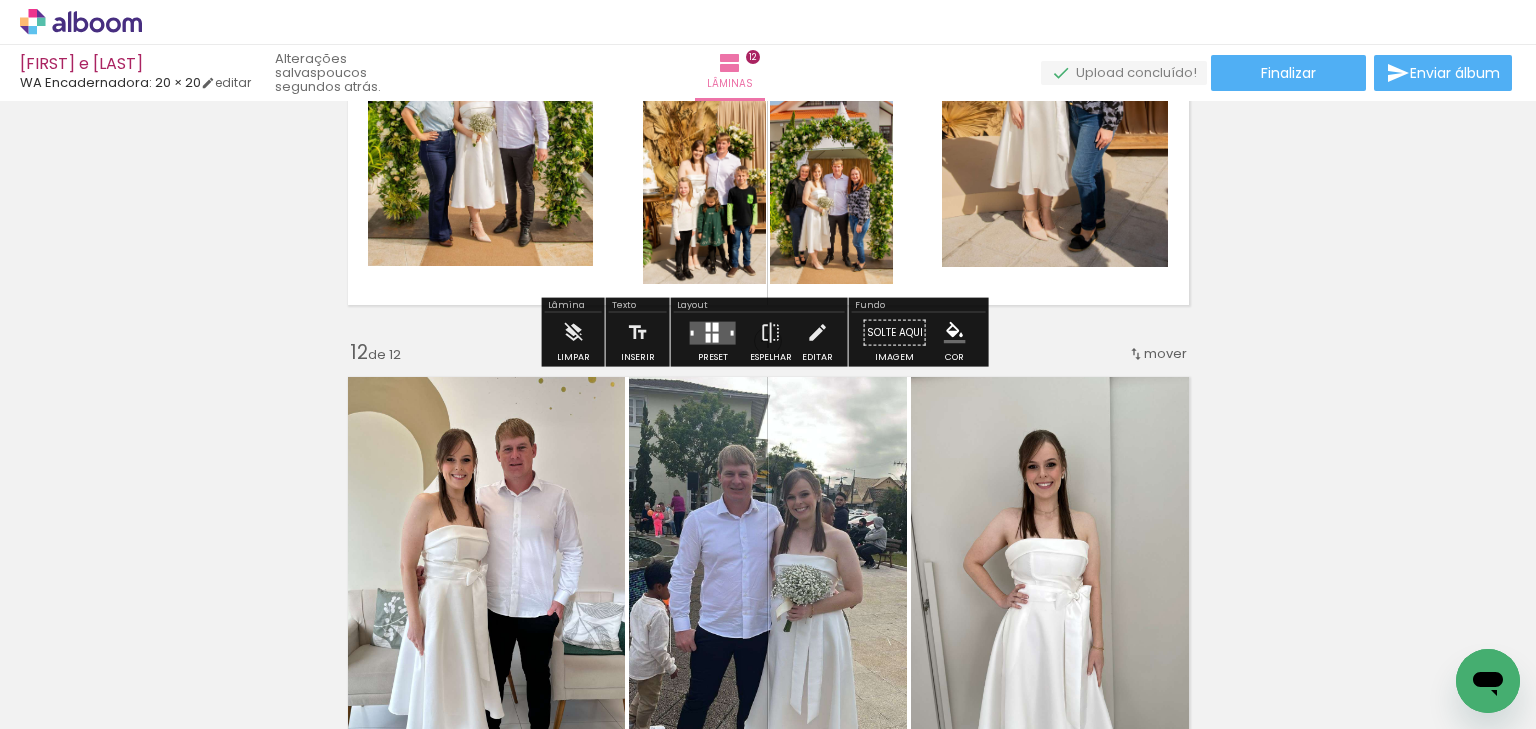 click on "Confirmar Cancelar" at bounding box center [0, 0] 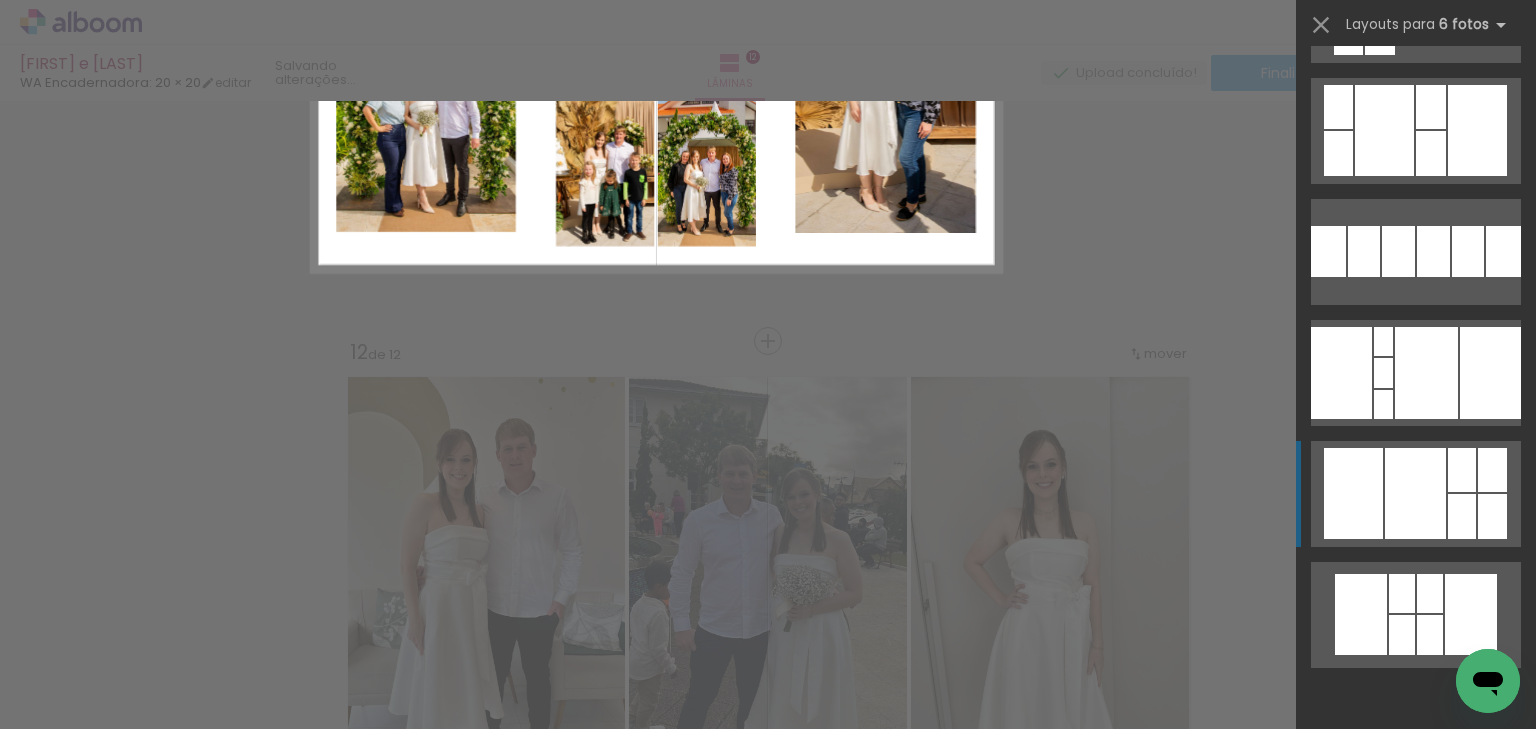 scroll, scrollTop: 0, scrollLeft: 0, axis: both 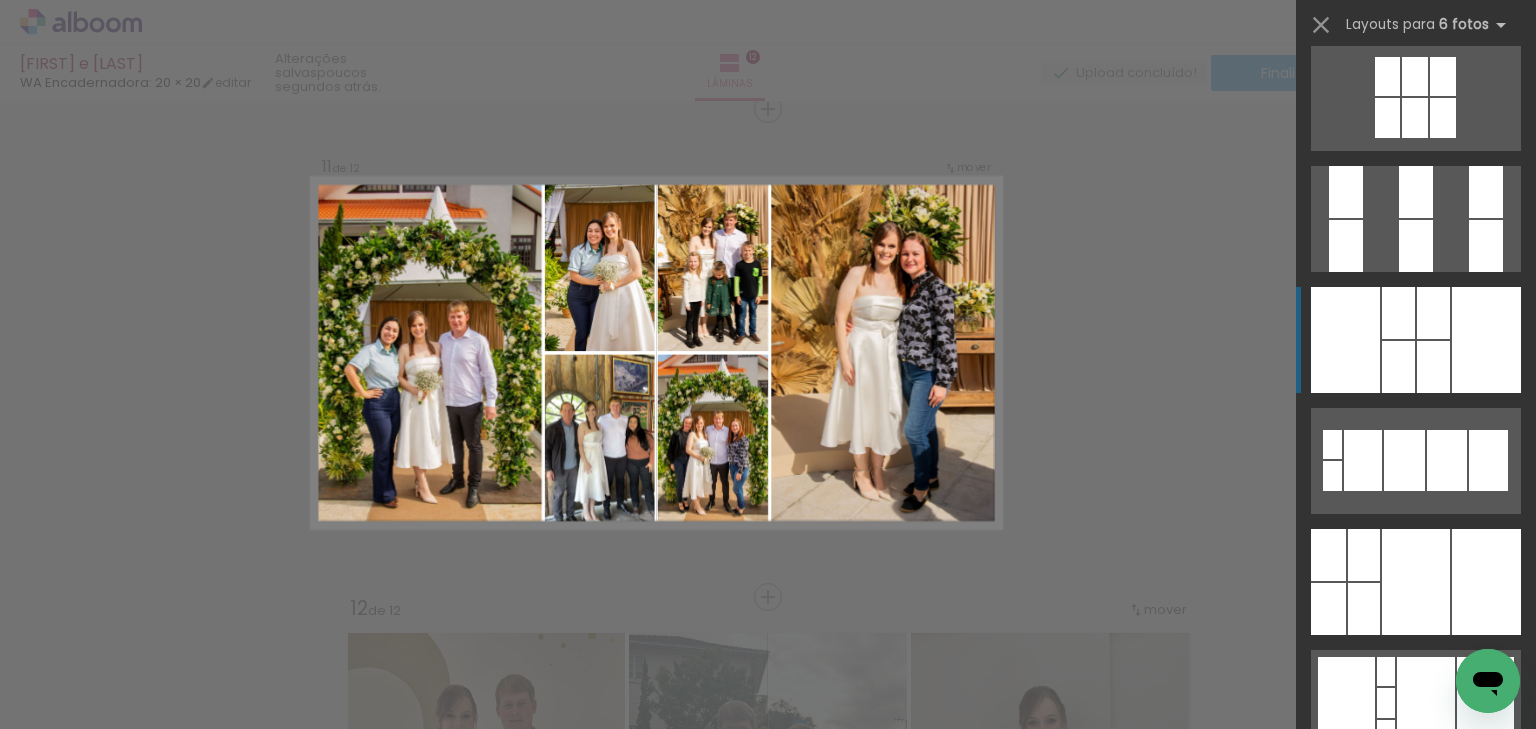 click at bounding box center (1416, 192) 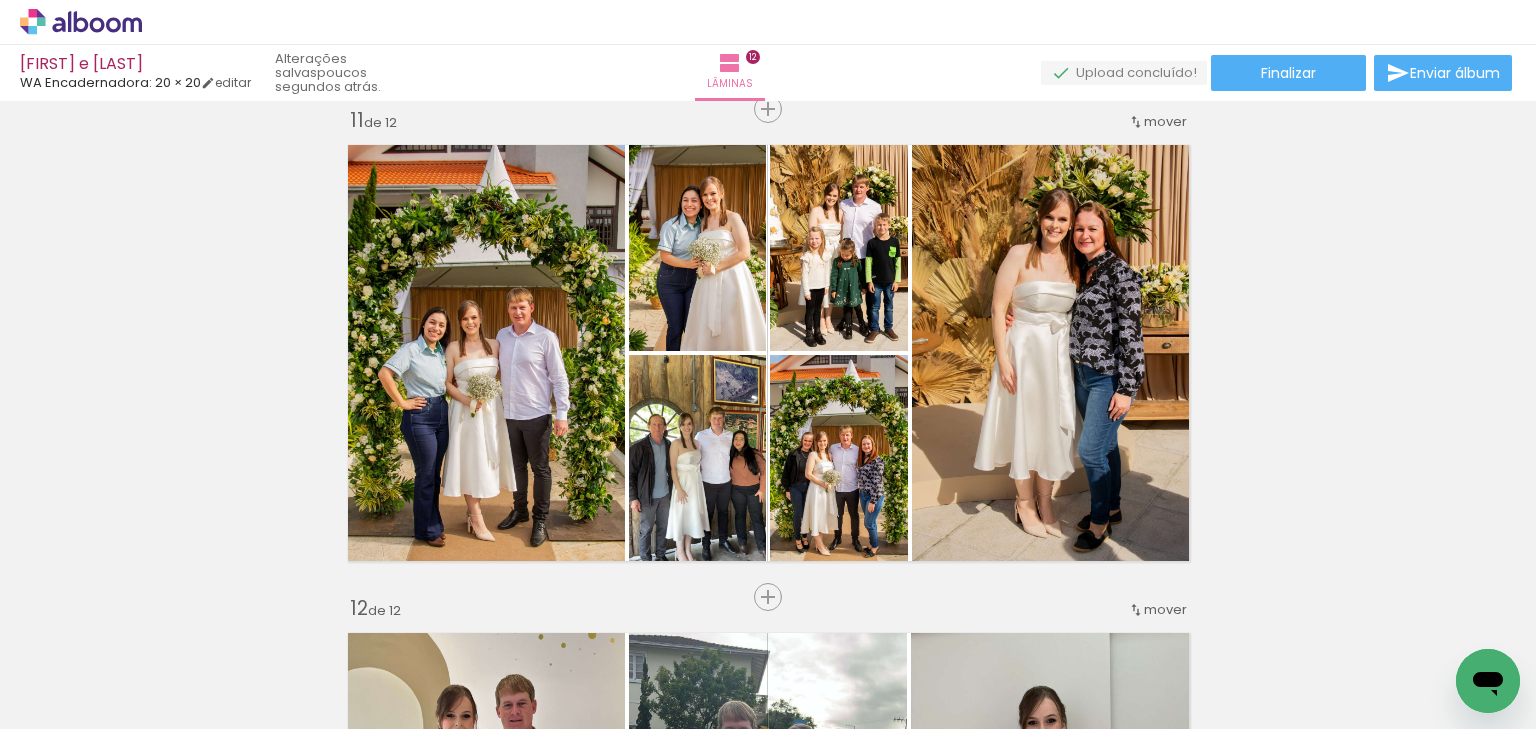 click on "Inserir lâmina 1  de 12  Inserir lâmina 2  de 12  Inserir lâmina 3  de 12  Inserir lâmina 4  de 12  Inserir lâmina 5  de 12  Inserir lâmina 6  de 12  Inserir lâmina 7  de 12  Inserir lâmina 8  de 12  Inserir lâmina 9  de 12  Inserir lâmina 10  de 12  Inserir lâmina 11  de 12  Inserir lâmina 12  de 12 O Designbox precisará aumentar a sua imagem em 169% para exportar para impressão." at bounding box center (768, -1625) 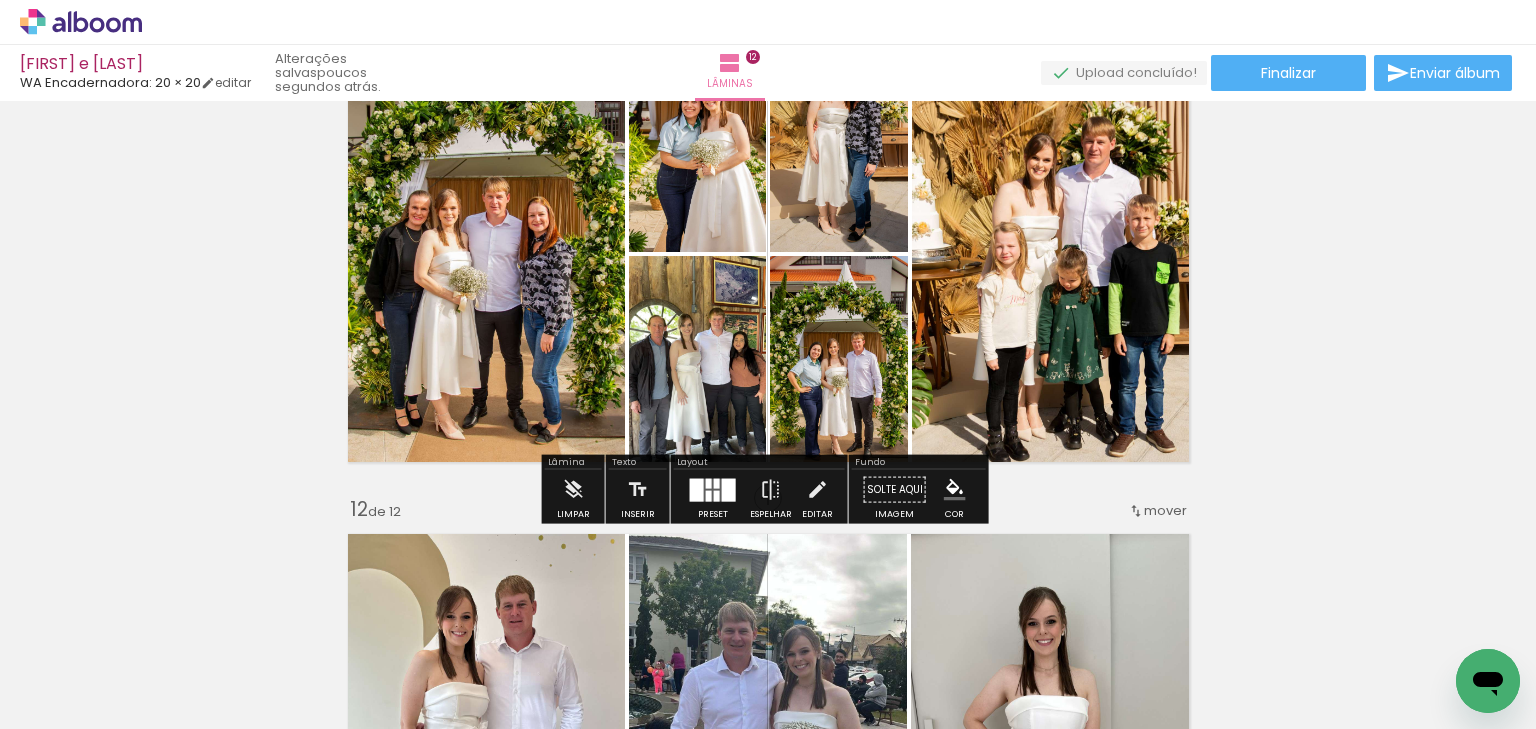 scroll, scrollTop: 5064, scrollLeft: 0, axis: vertical 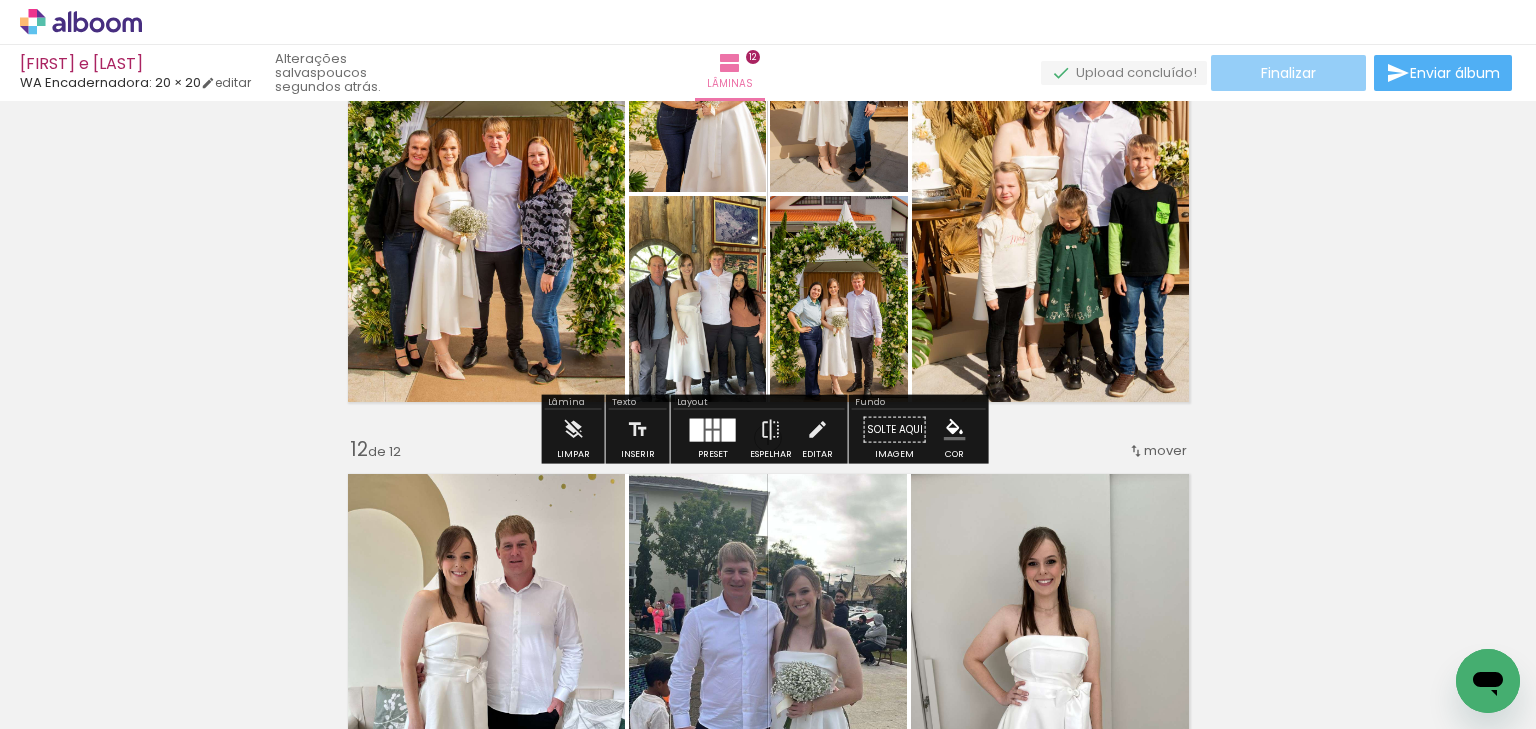 click on "Finalizar" 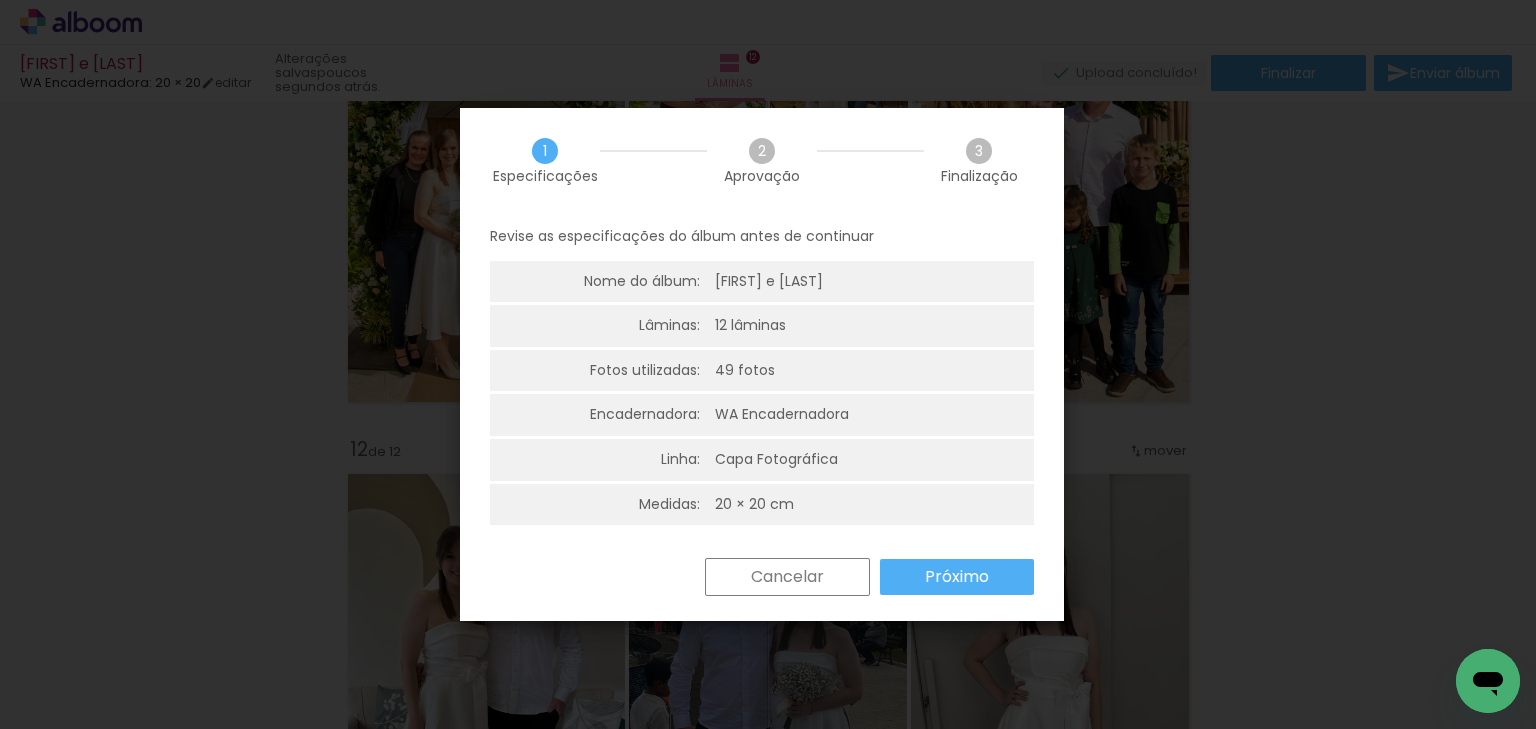 click on "Próximo" at bounding box center (0, 0) 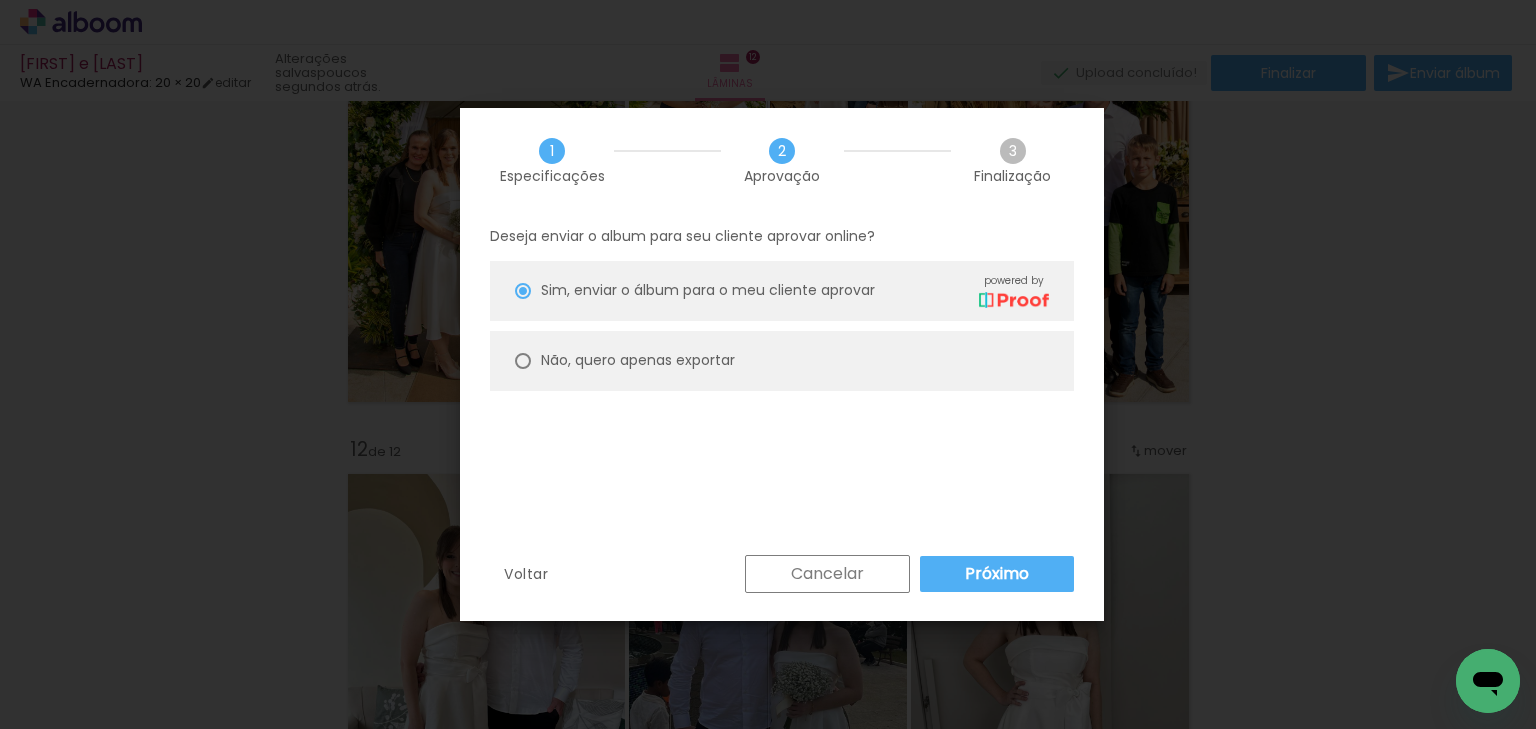 type on "on" 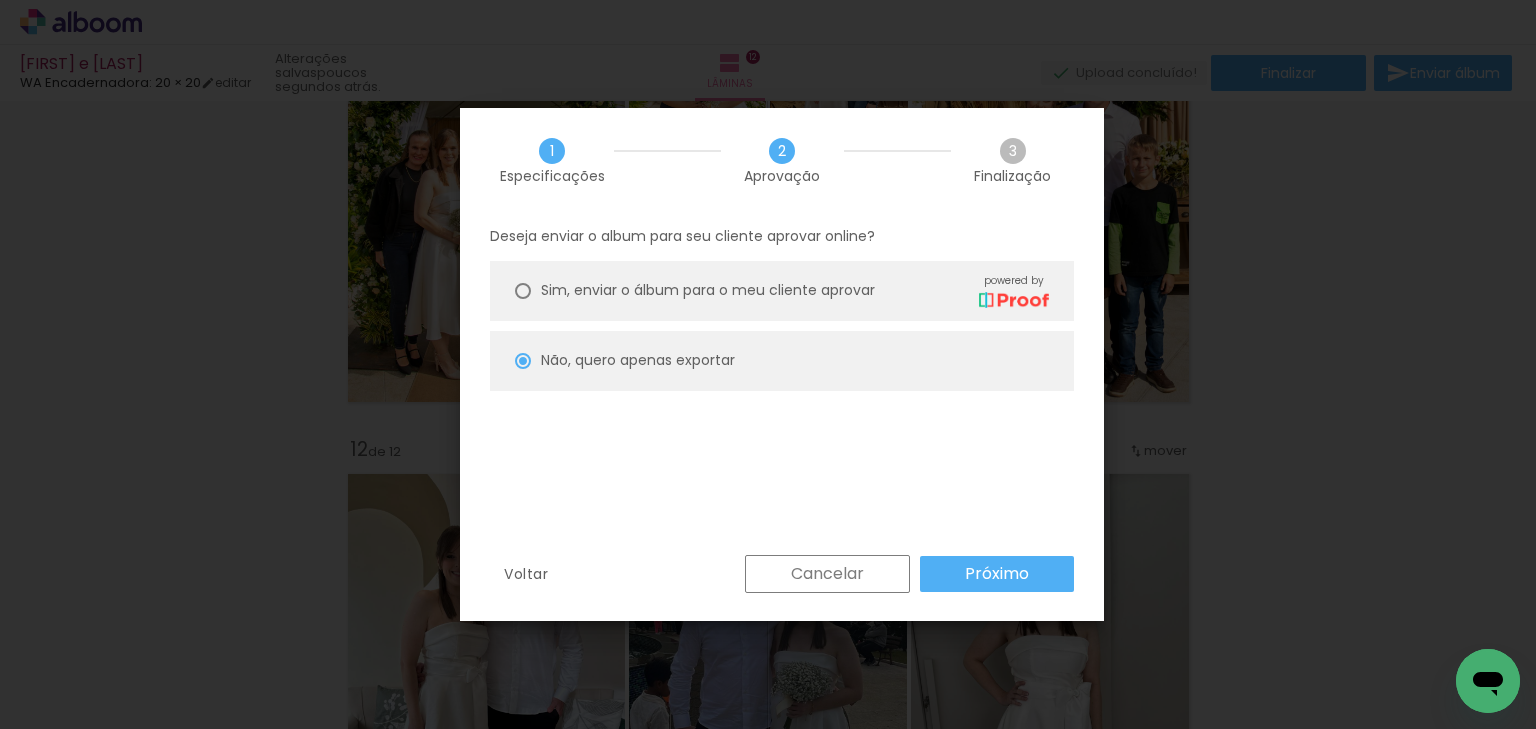 click on "Exportar" at bounding box center [0, 0] 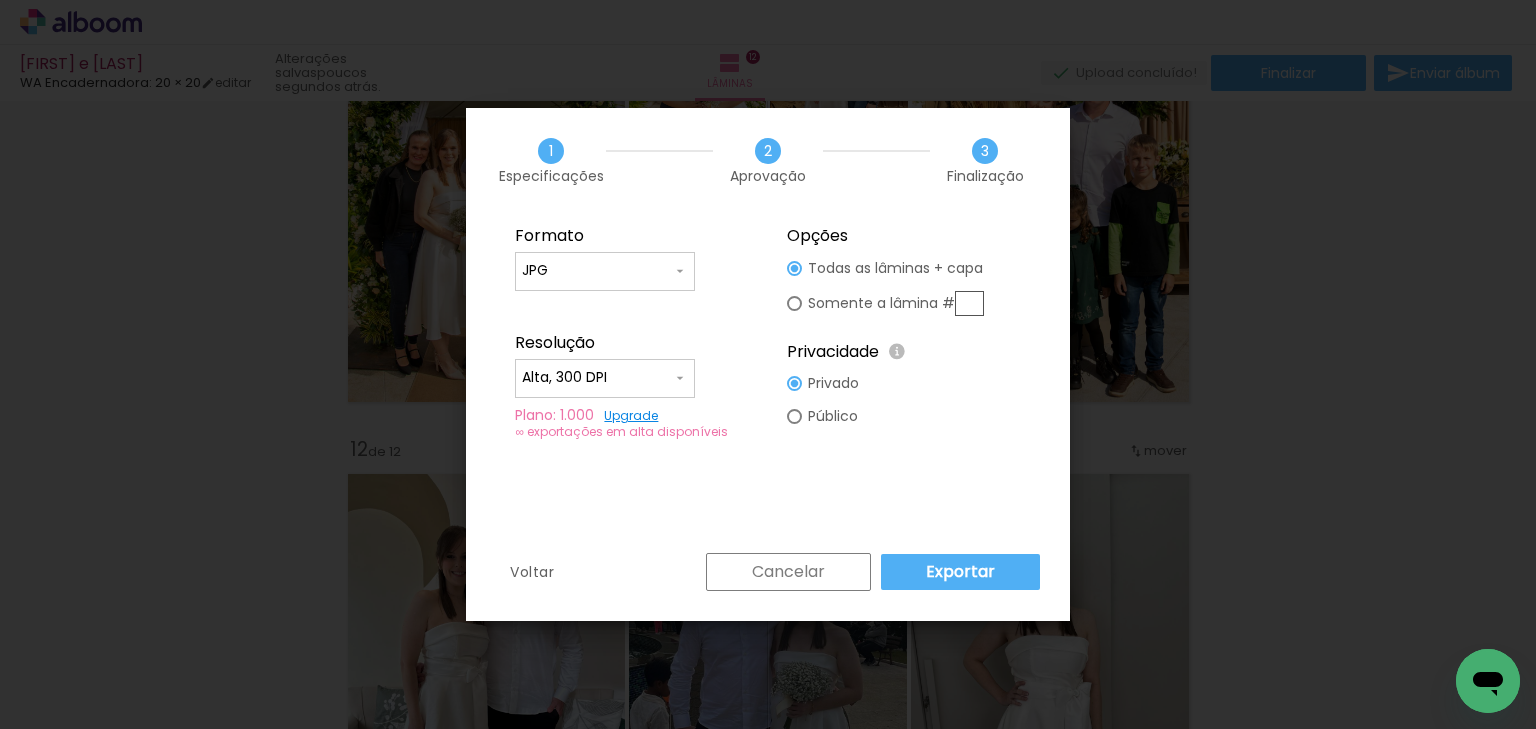 click on "Exportar" at bounding box center (960, 572) 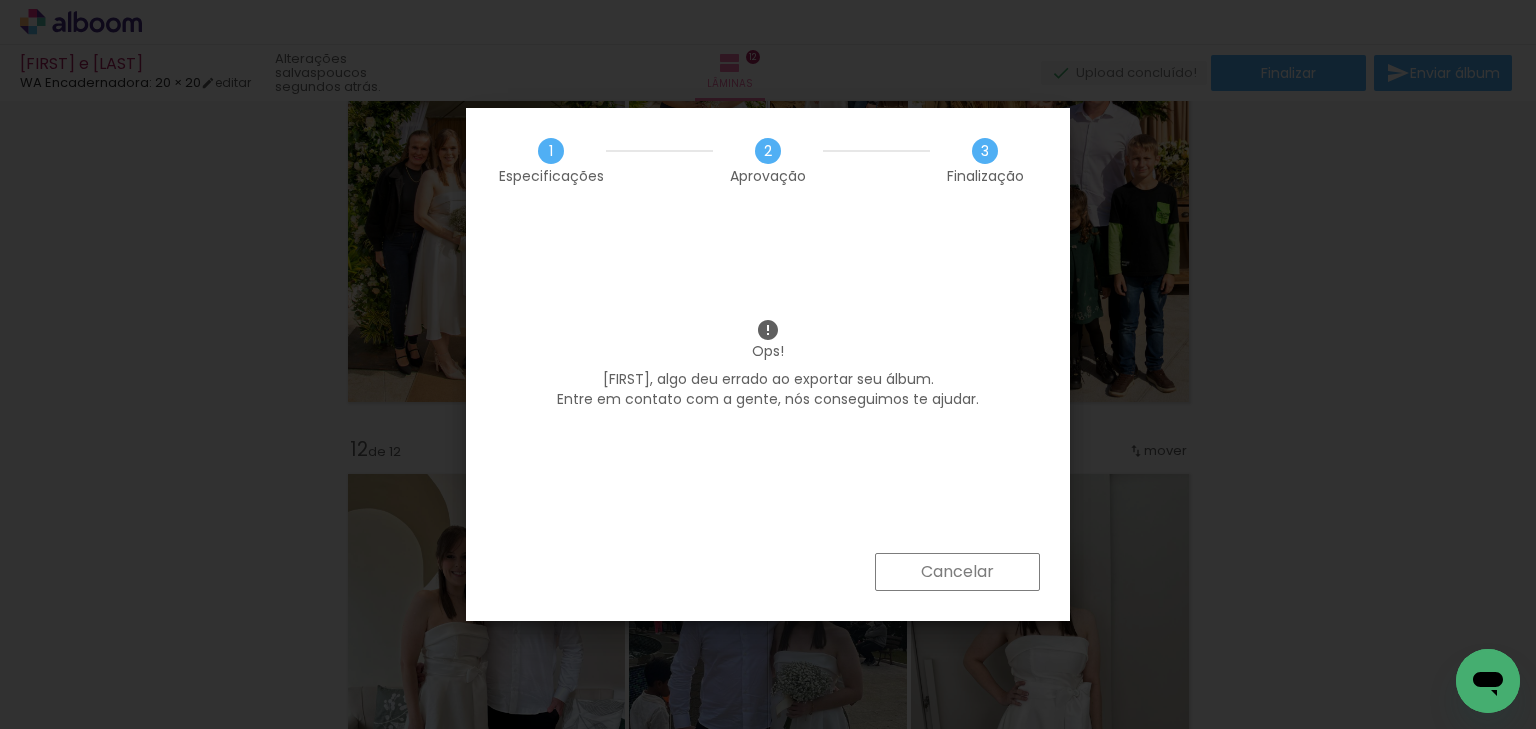 click 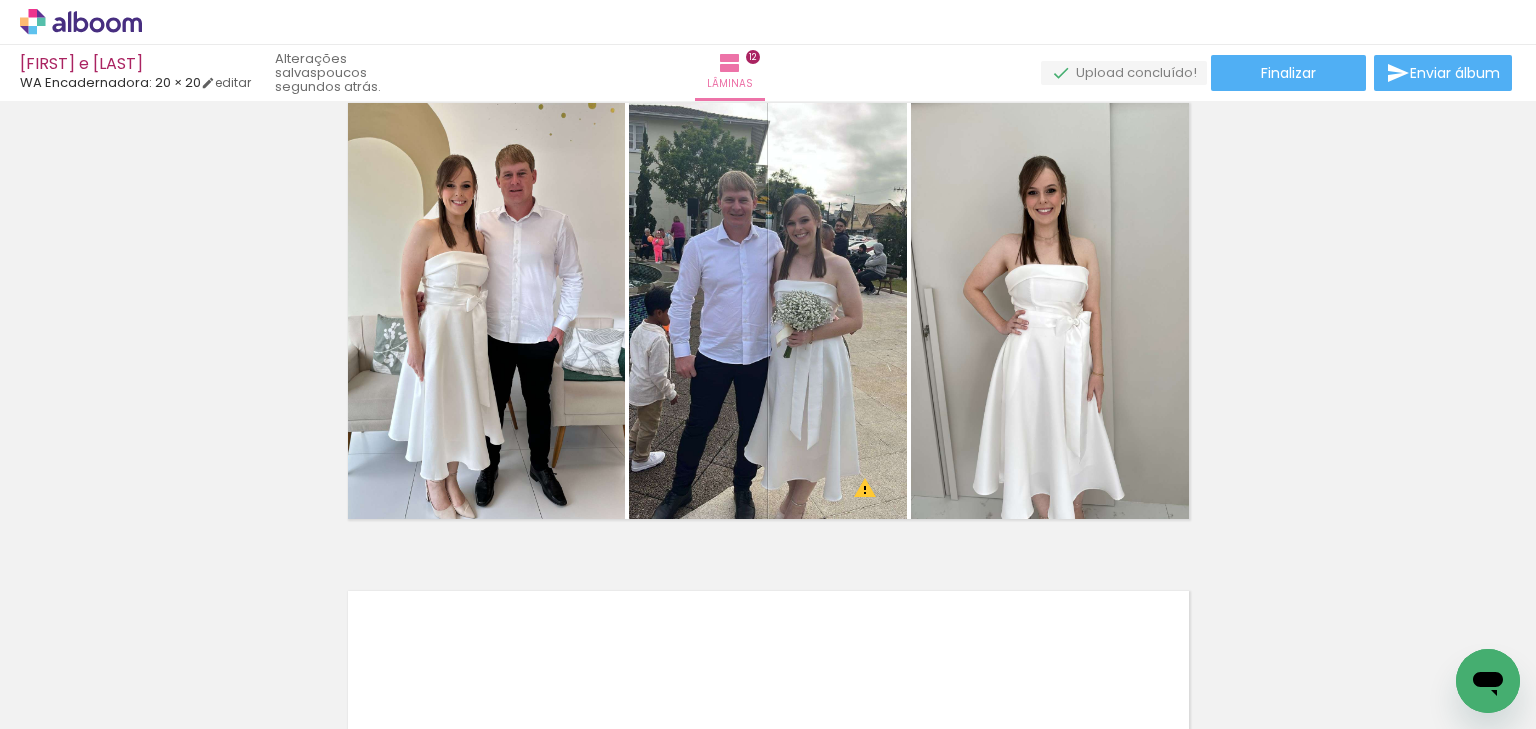 scroll, scrollTop: 5436, scrollLeft: 0, axis: vertical 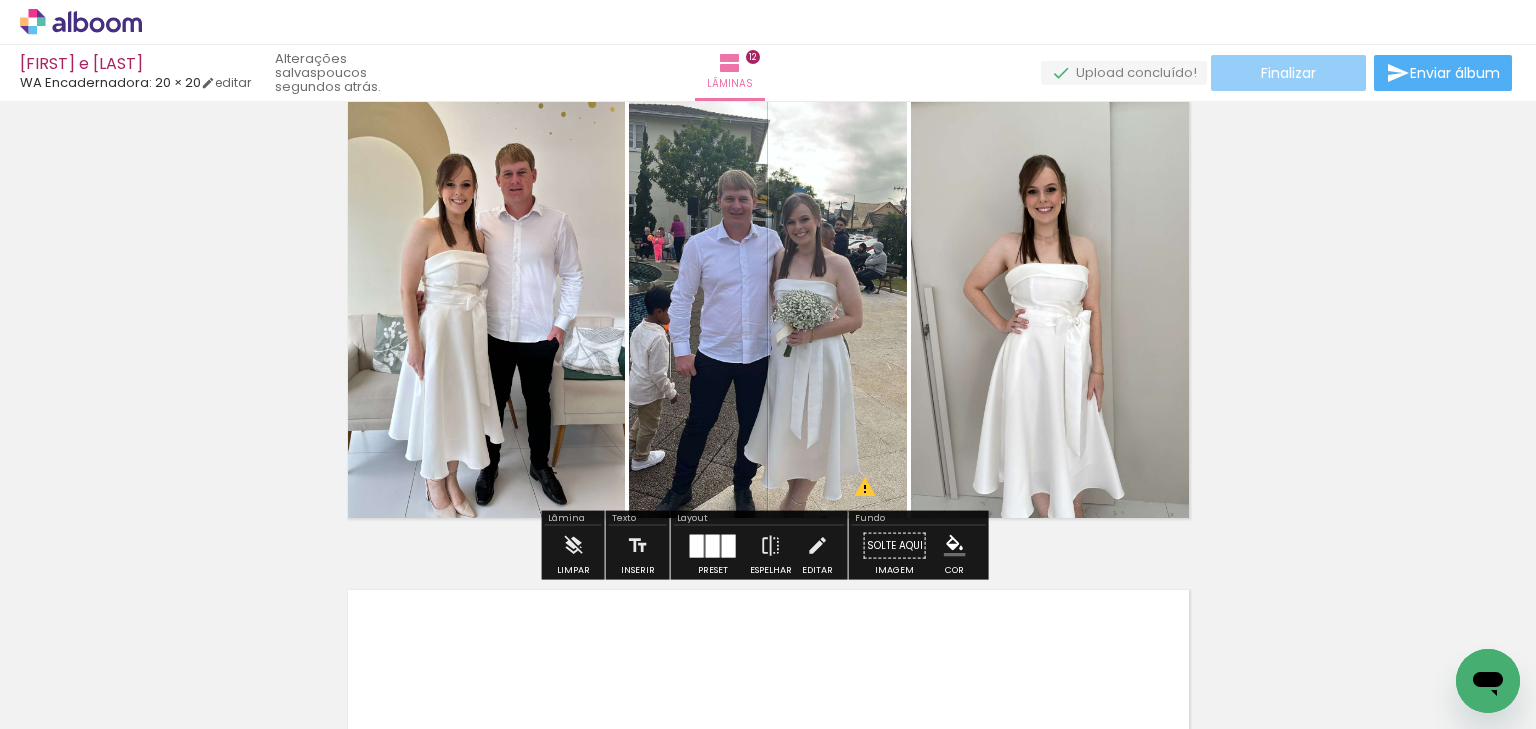 click on "Finalizar" 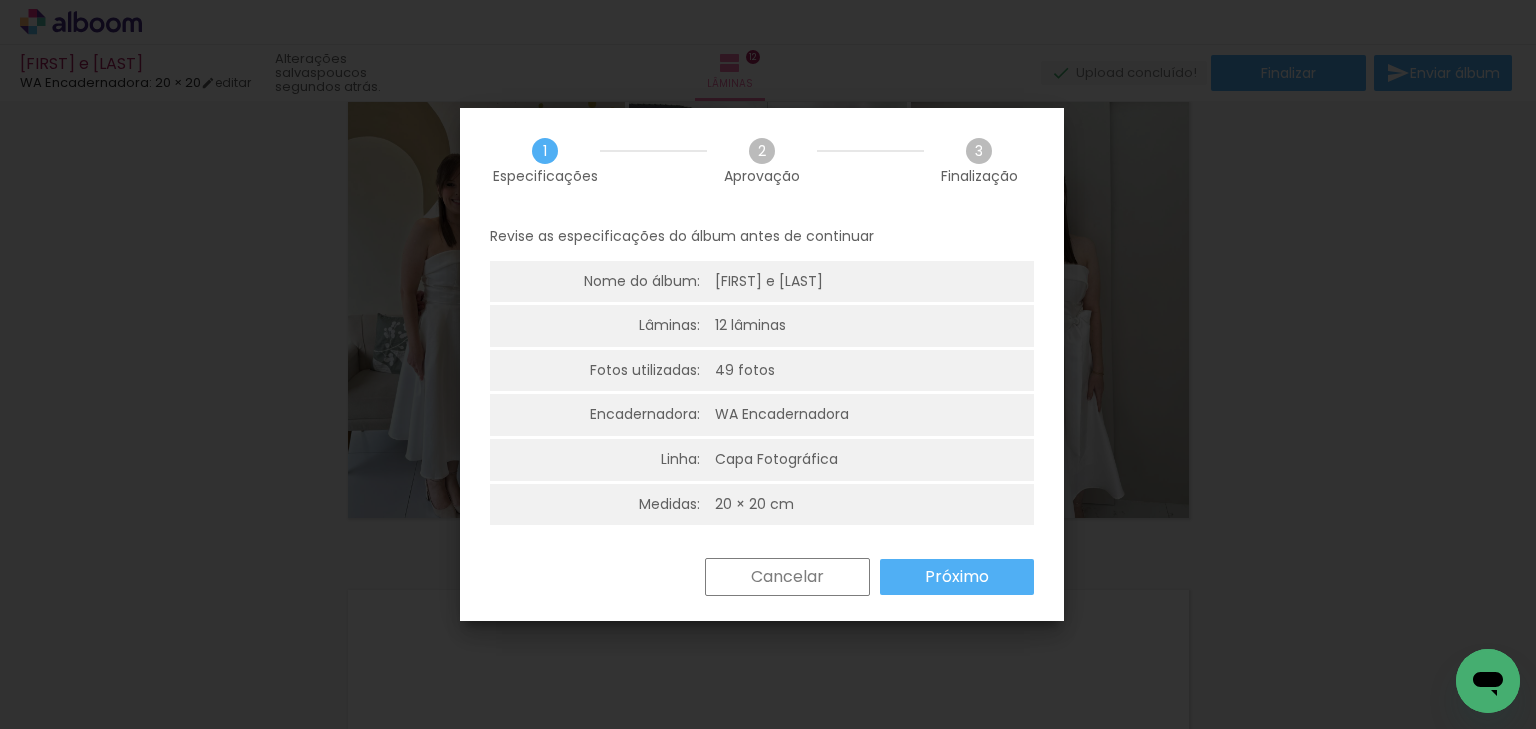 click on "Próximo" at bounding box center (0, 0) 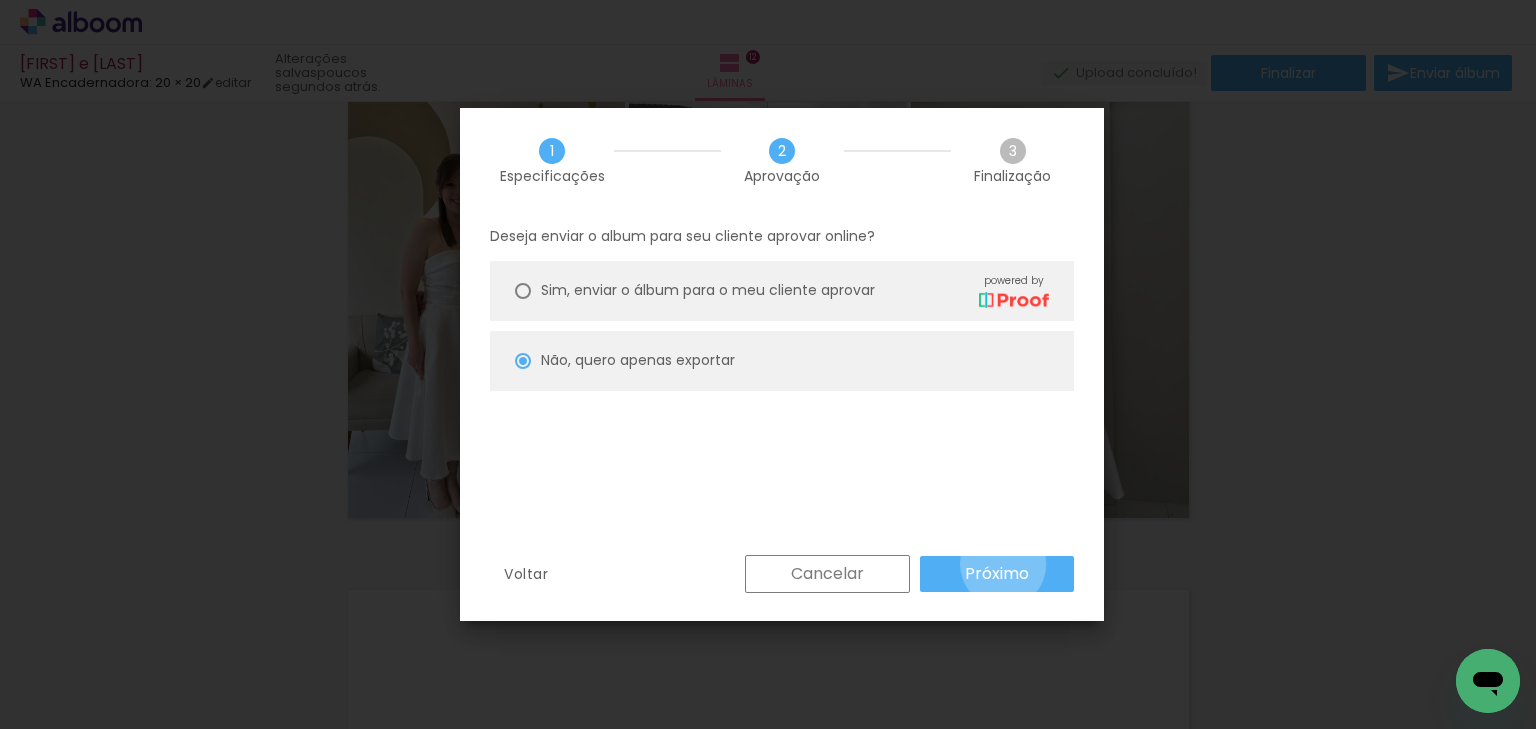 click on "Próximo" at bounding box center (0, 0) 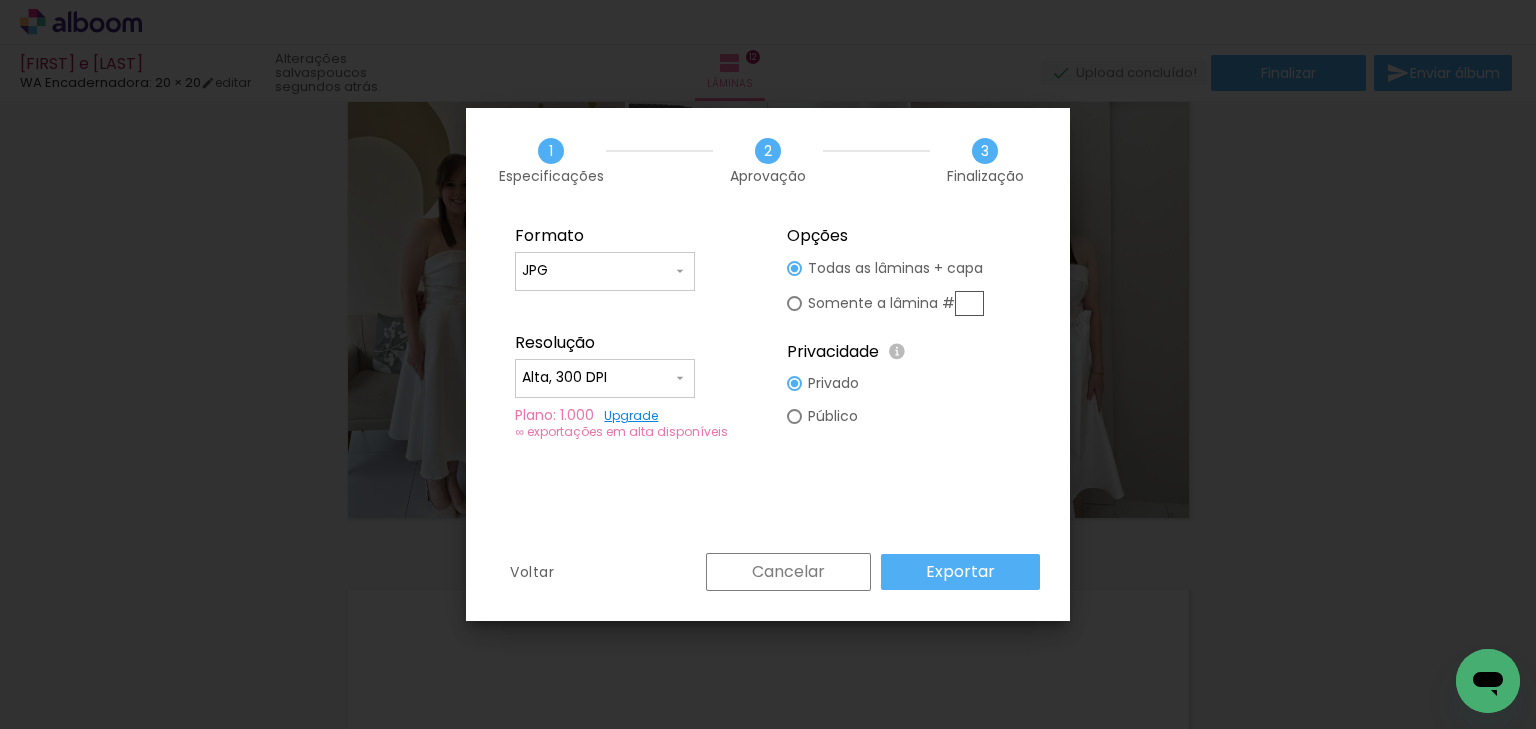 click on "Exportar" at bounding box center (0, 0) 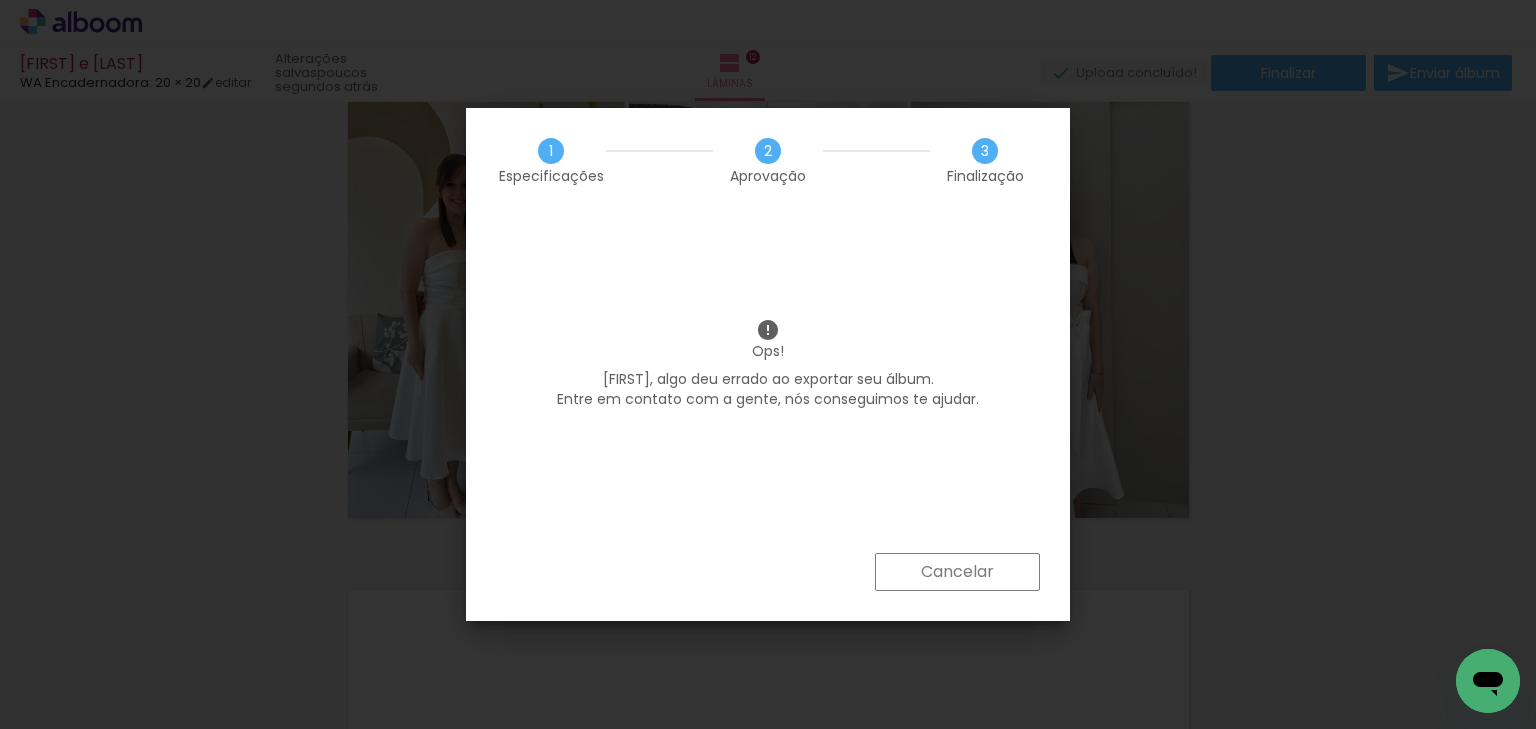 click 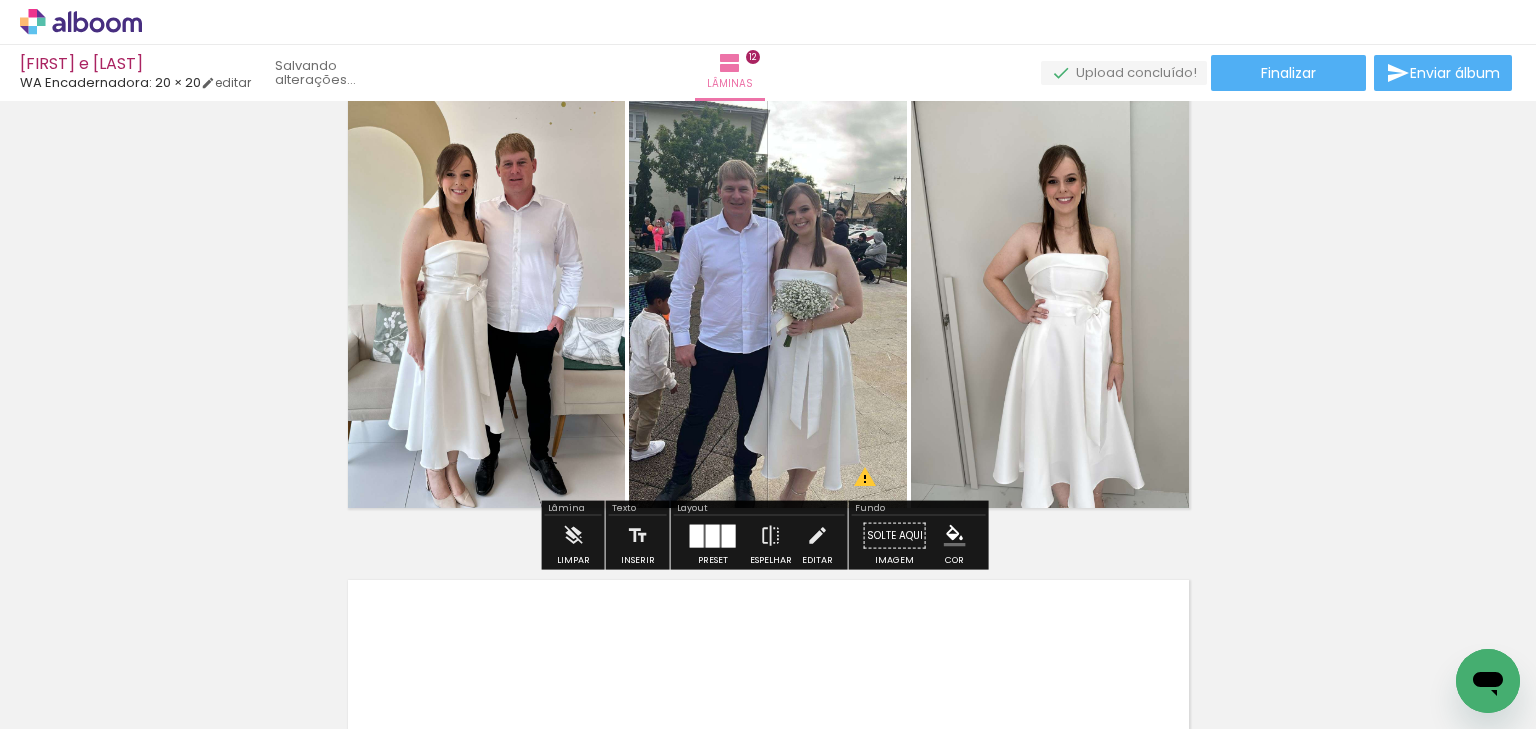 scroll, scrollTop: 5447, scrollLeft: 0, axis: vertical 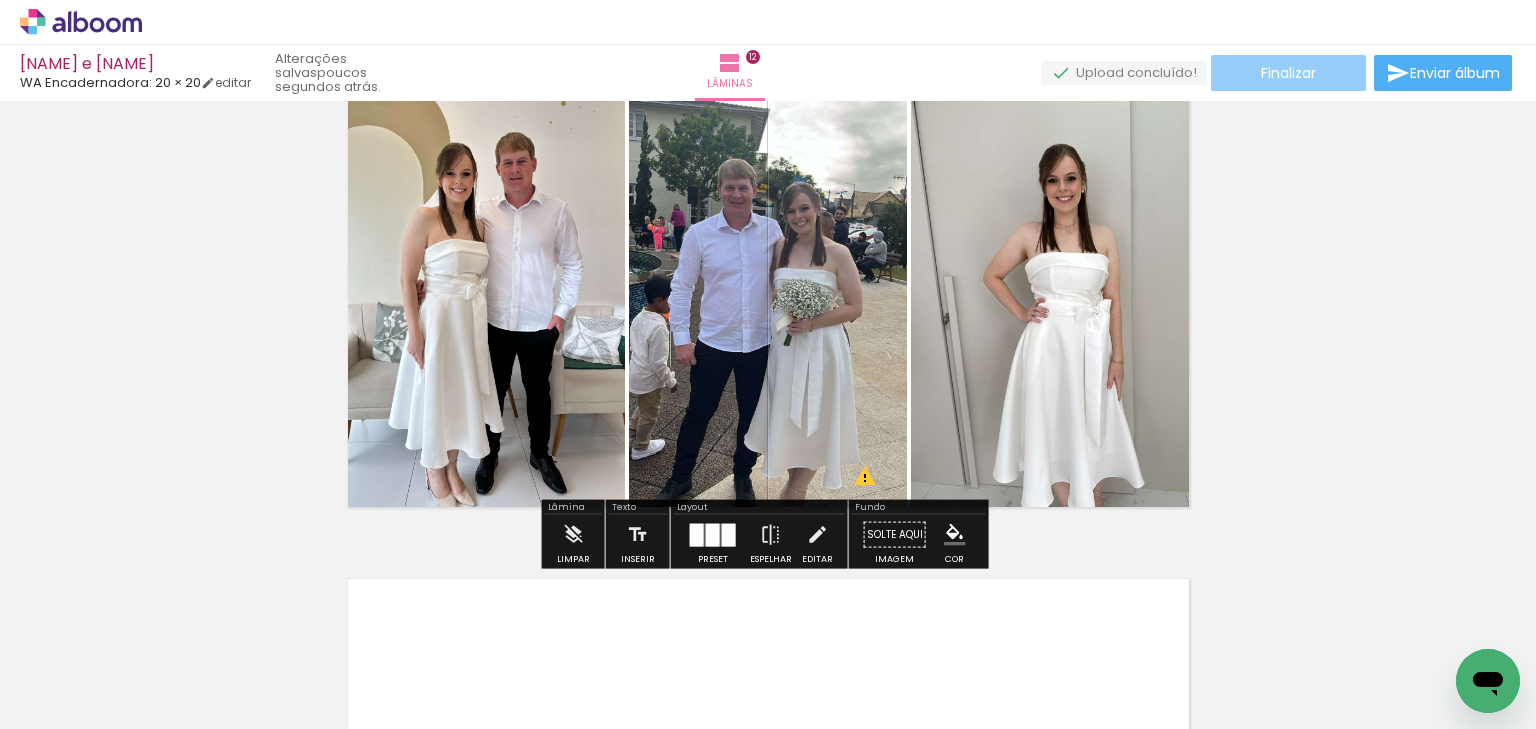 click on "Finalizar" 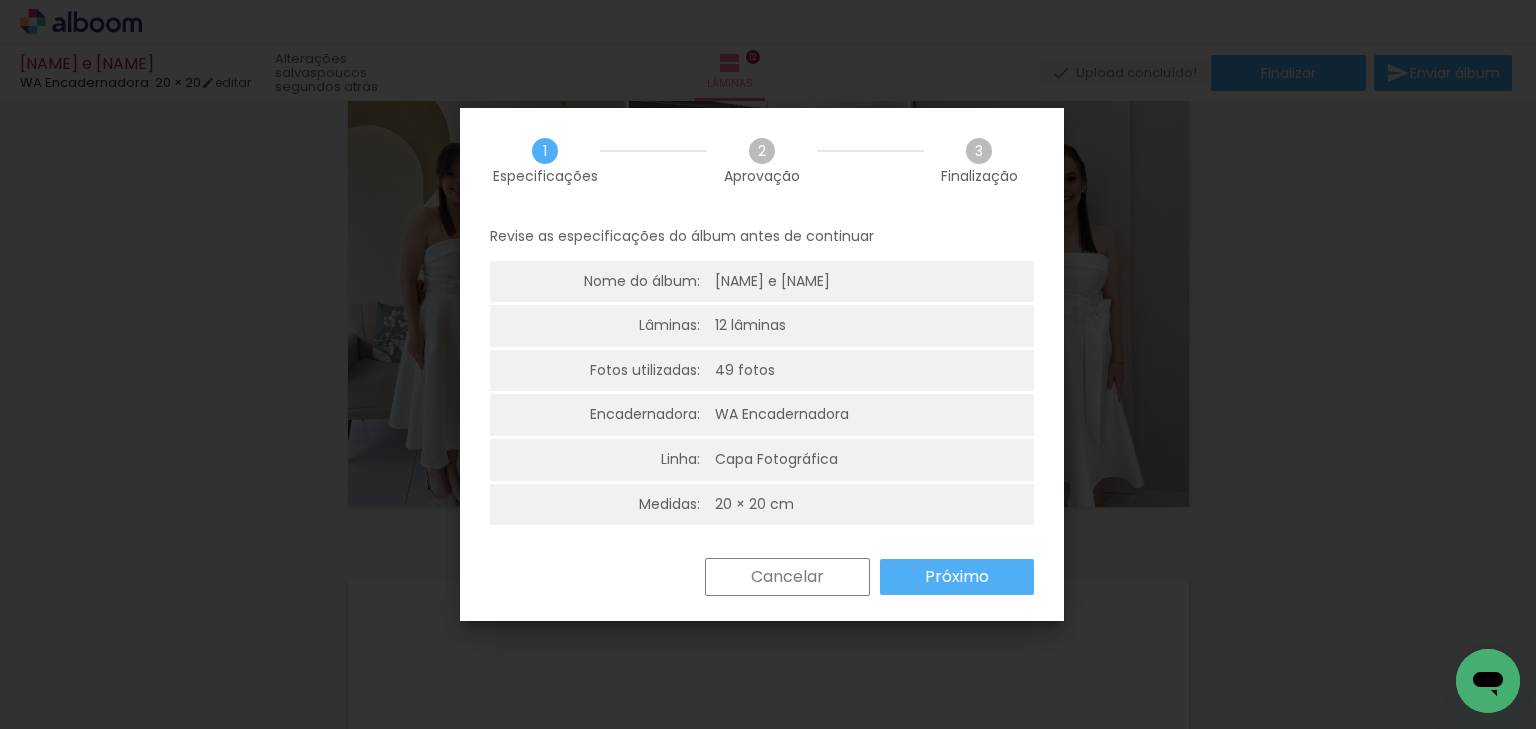 click on "Próximo" at bounding box center [0, 0] 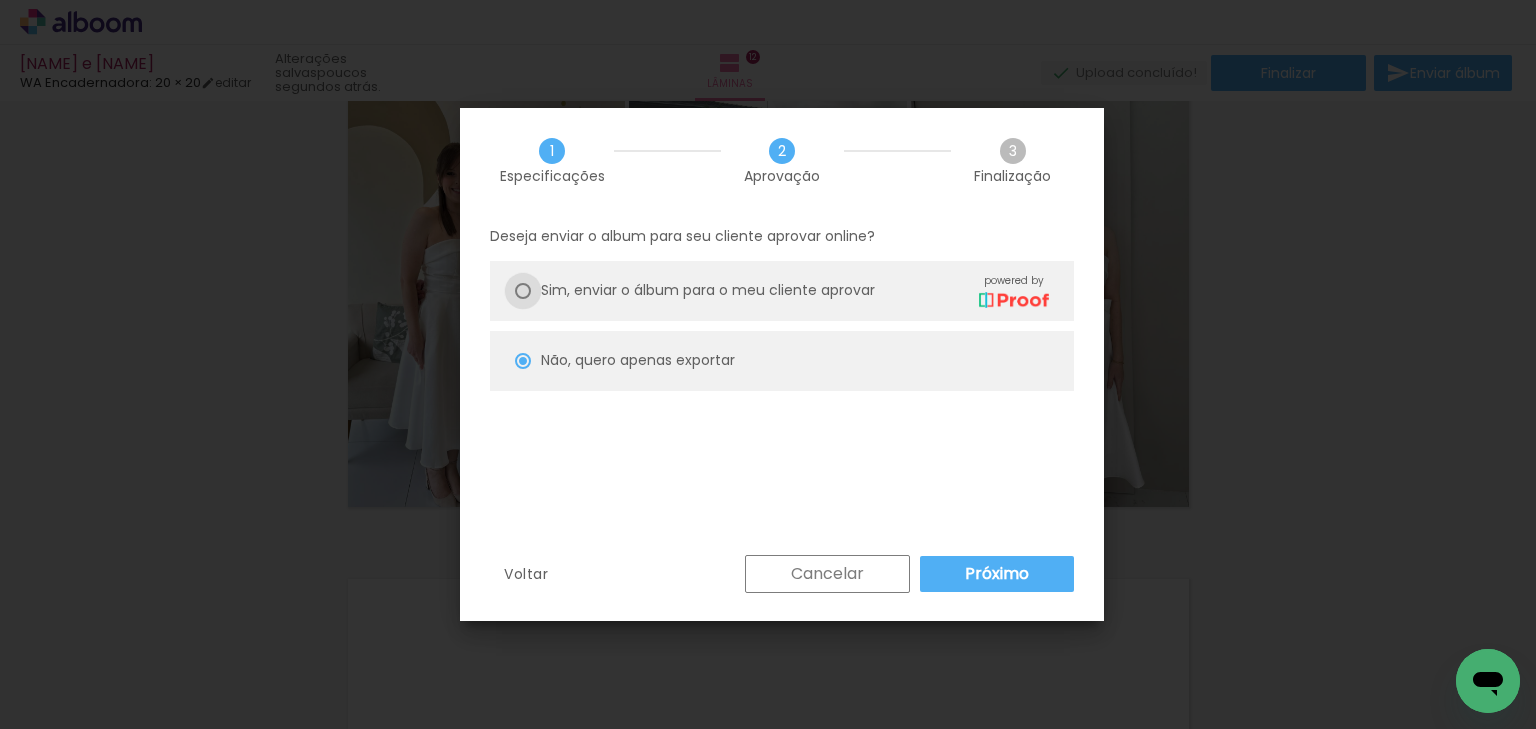 type on "on" 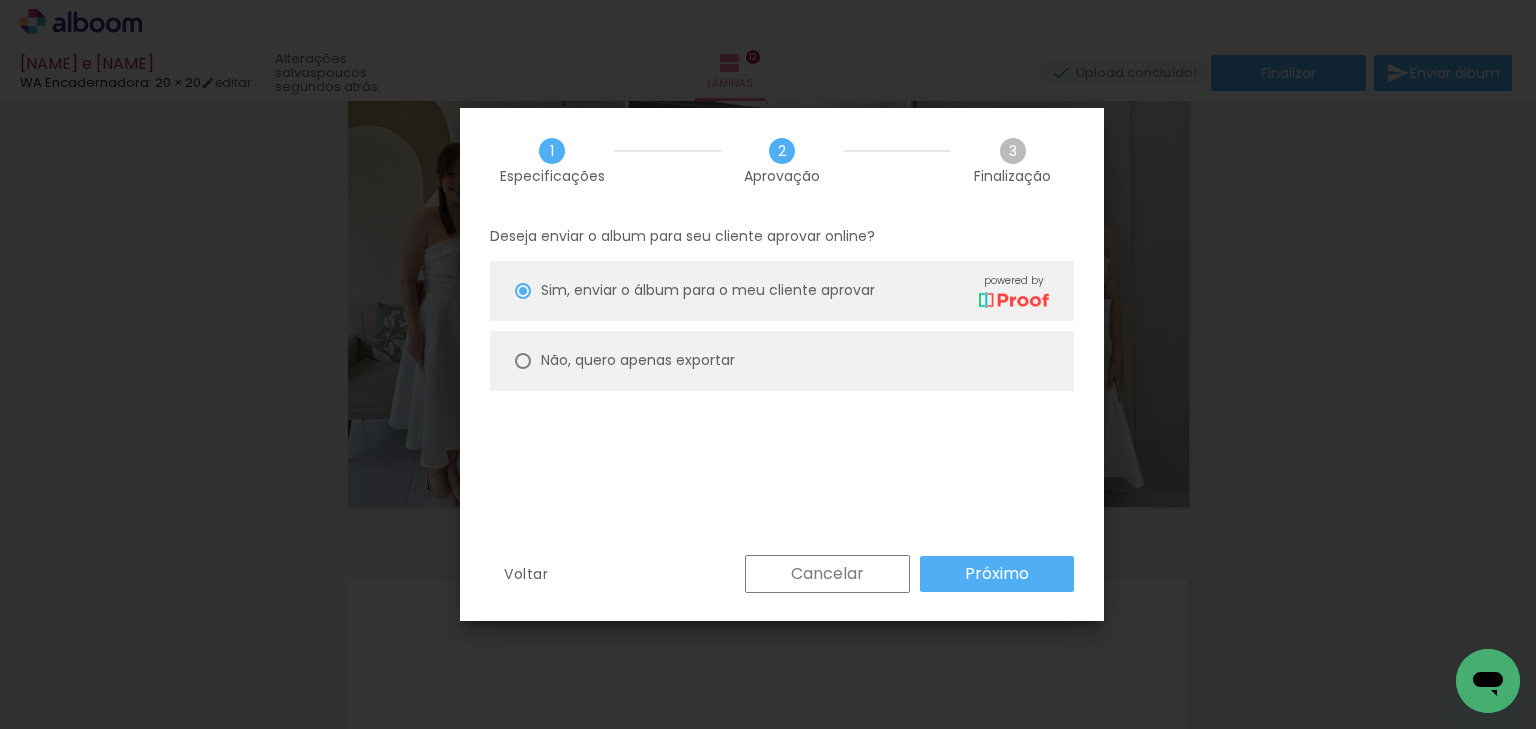 click on "Próximo" at bounding box center [0, 0] 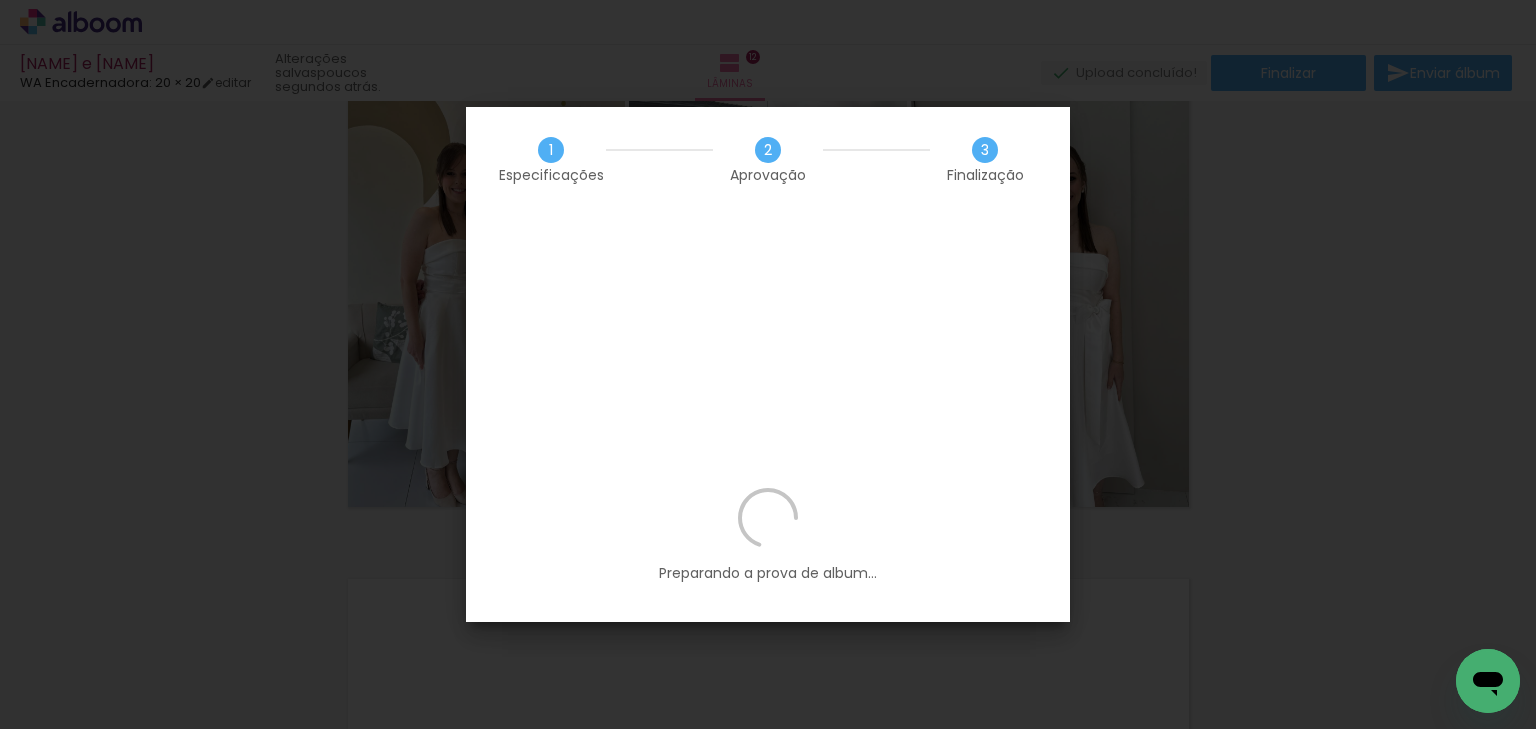 click 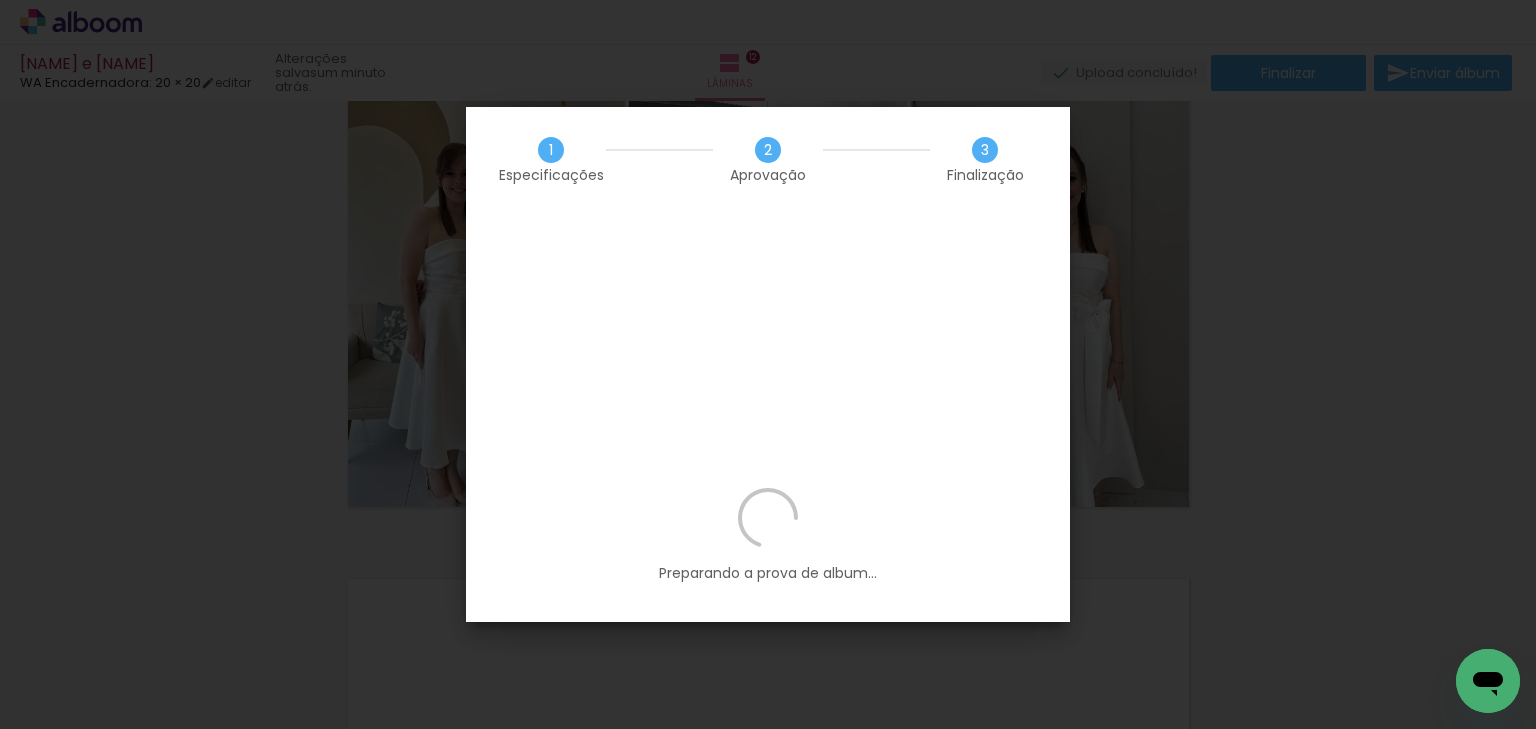 click 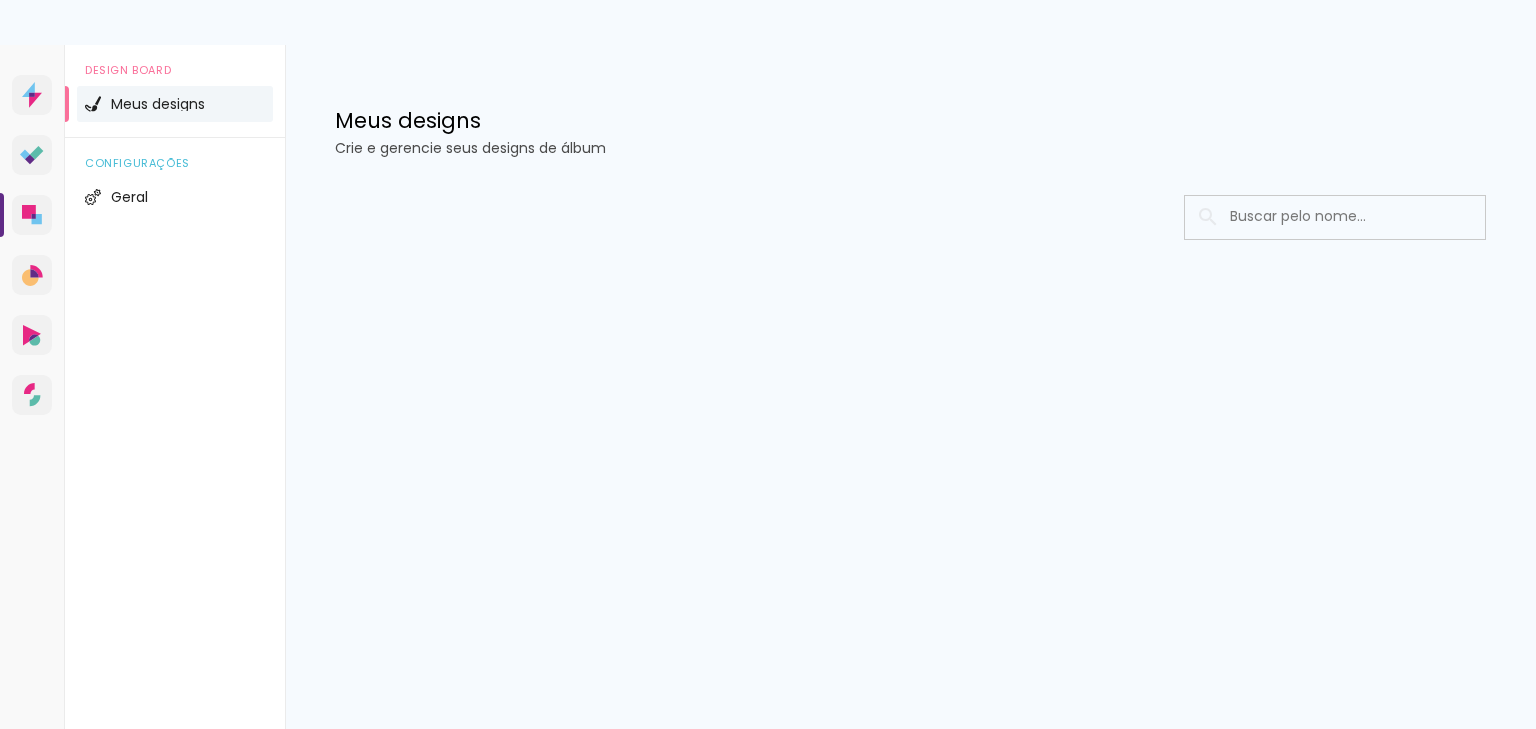 scroll, scrollTop: 0, scrollLeft: 0, axis: both 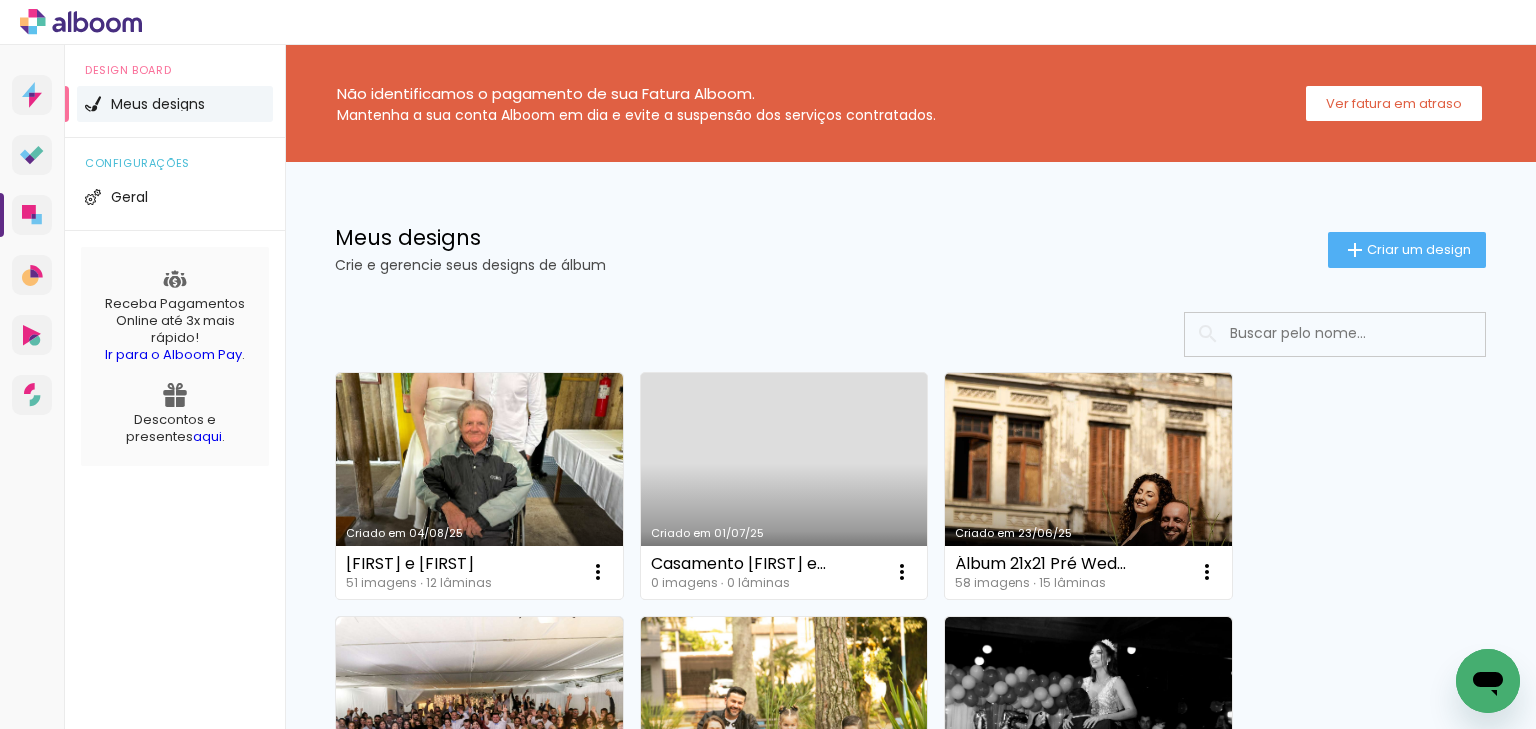 click on "Criado em 04/08/25" at bounding box center [479, 486] 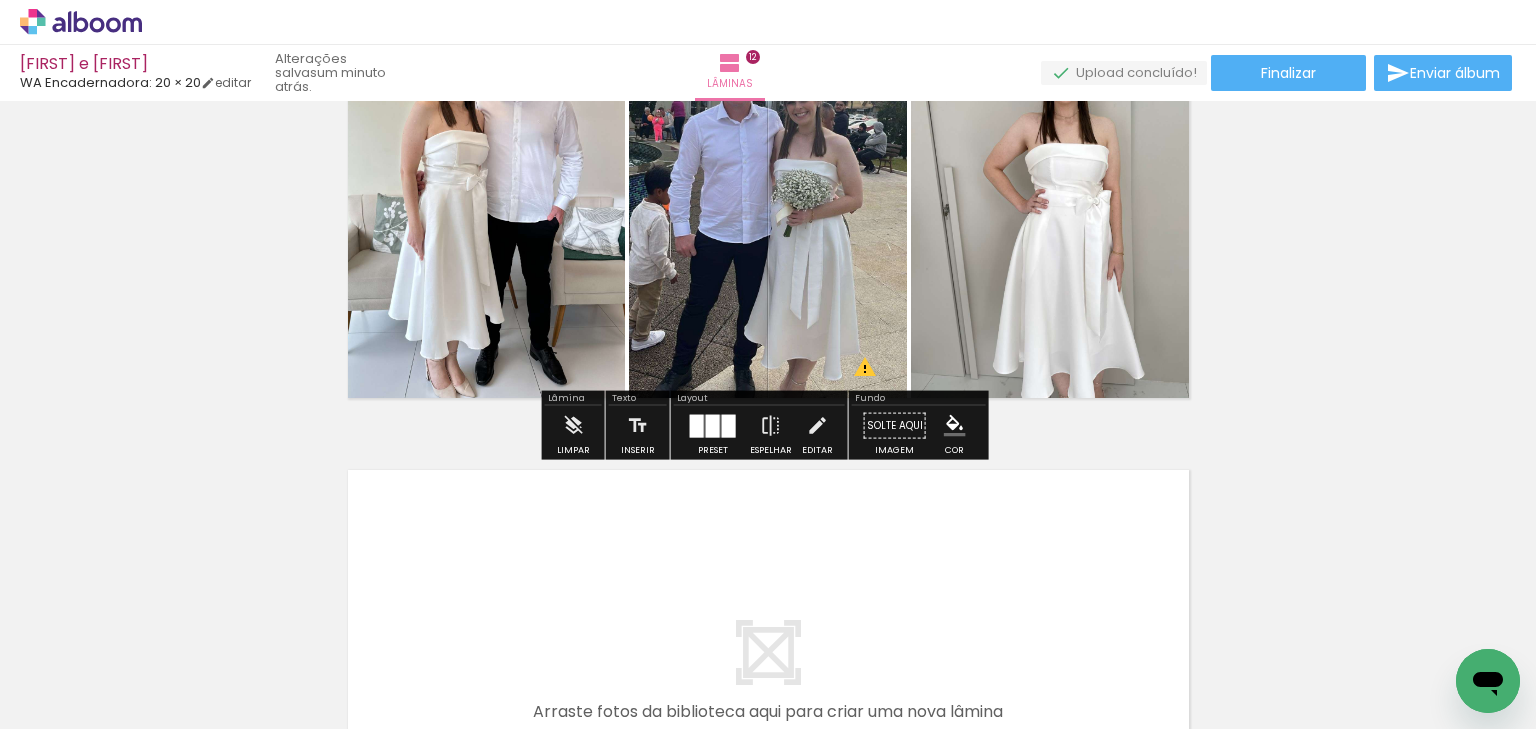 scroll, scrollTop: 5557, scrollLeft: 0, axis: vertical 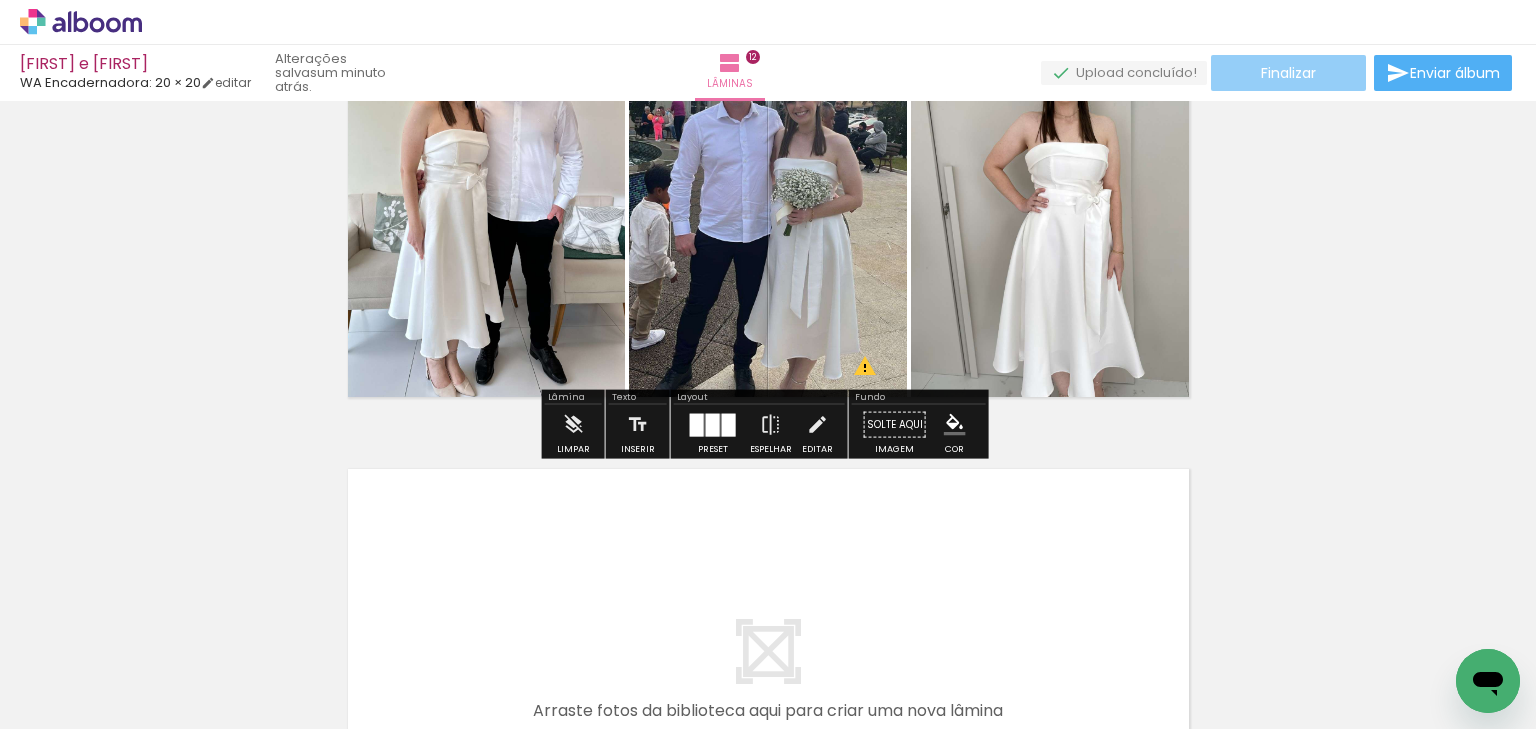 click on "Finalizar" 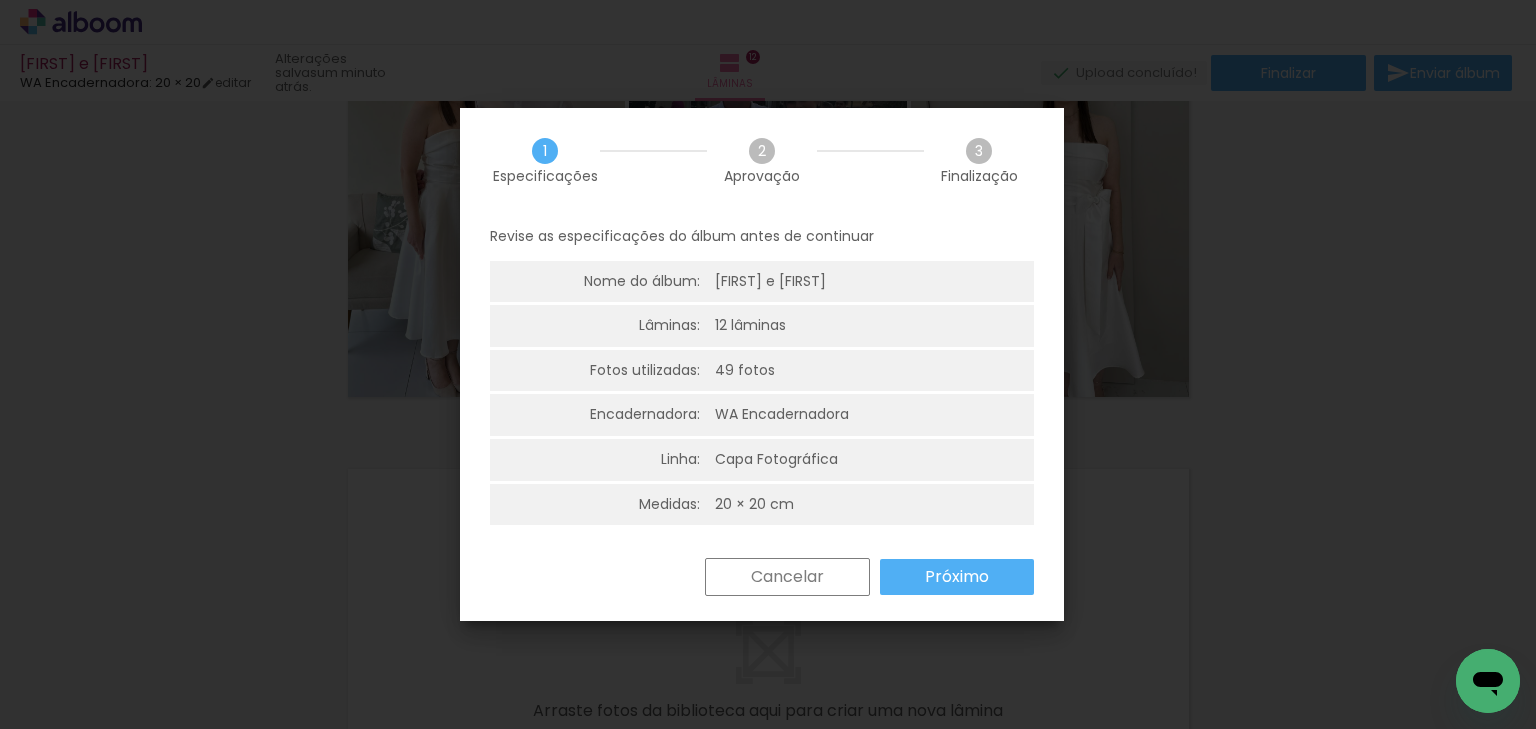 click on "Próximo" at bounding box center (0, 0) 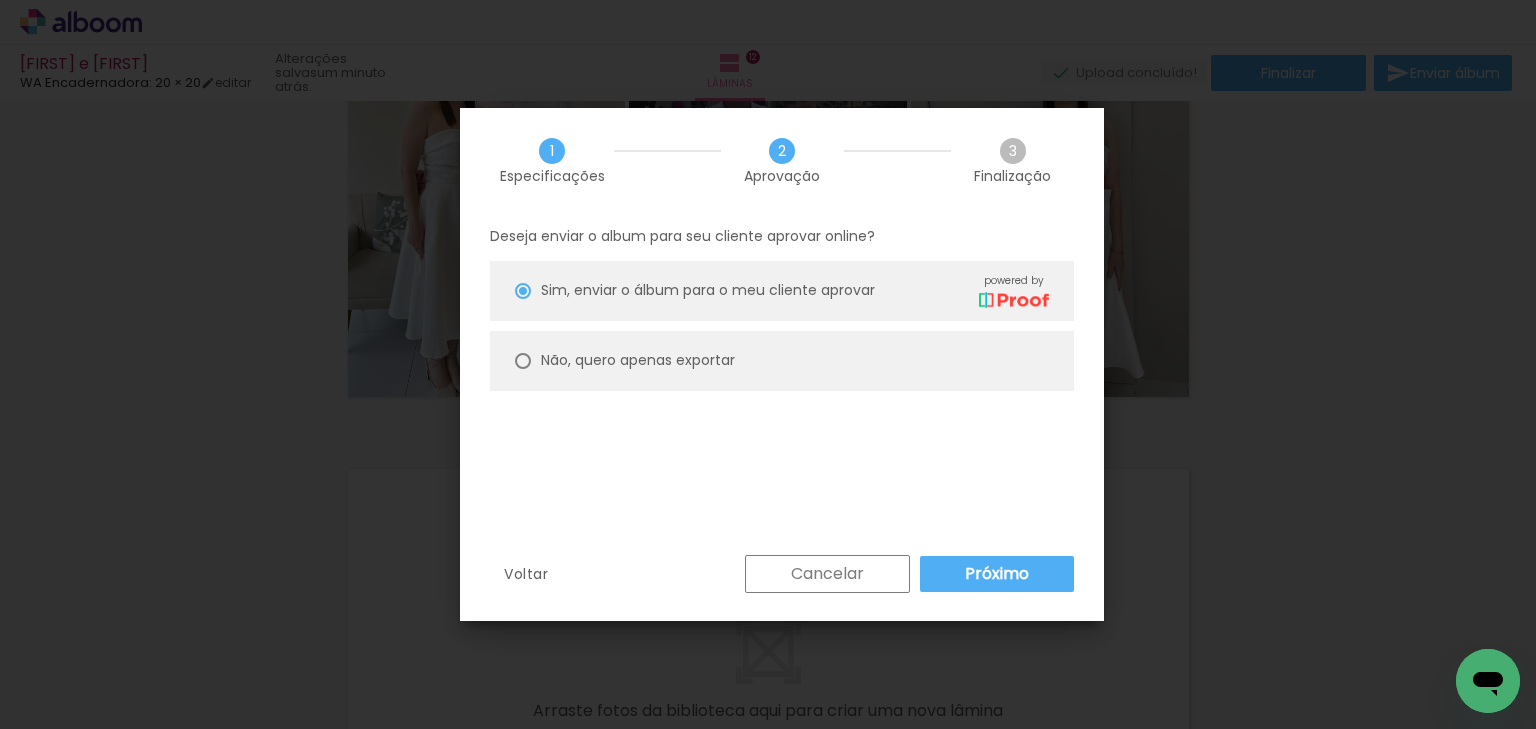 type on "on" 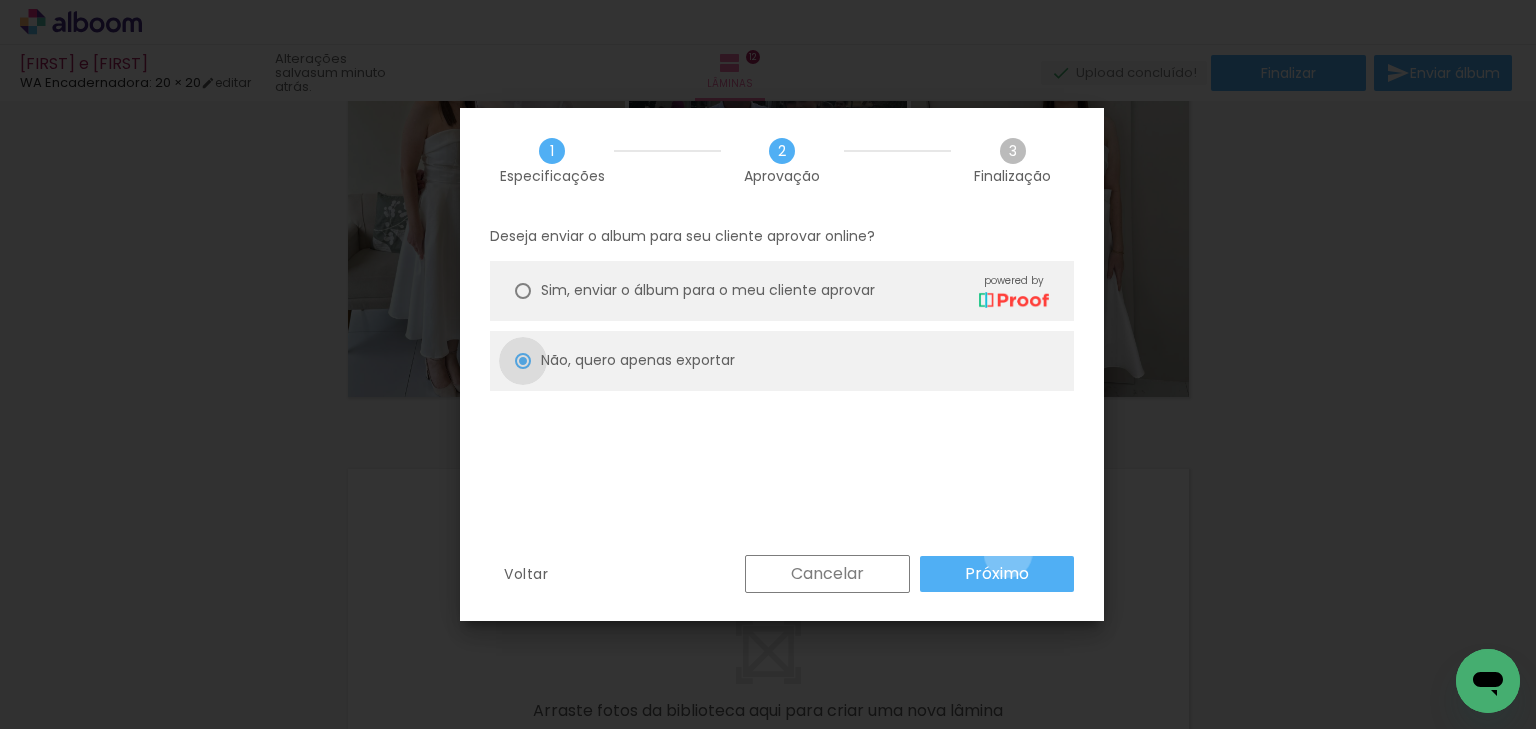 click on "Próximo" at bounding box center (997, 574) 